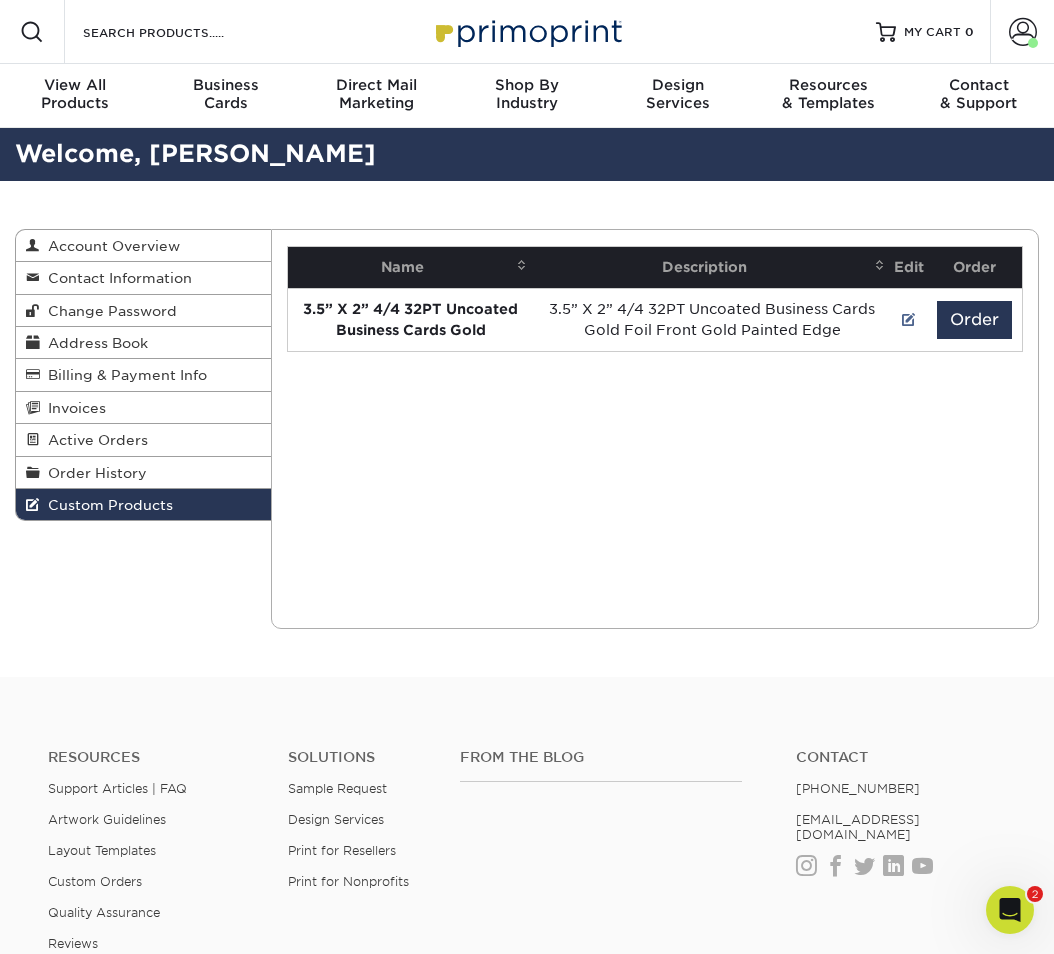 scroll, scrollTop: 0, scrollLeft: 0, axis: both 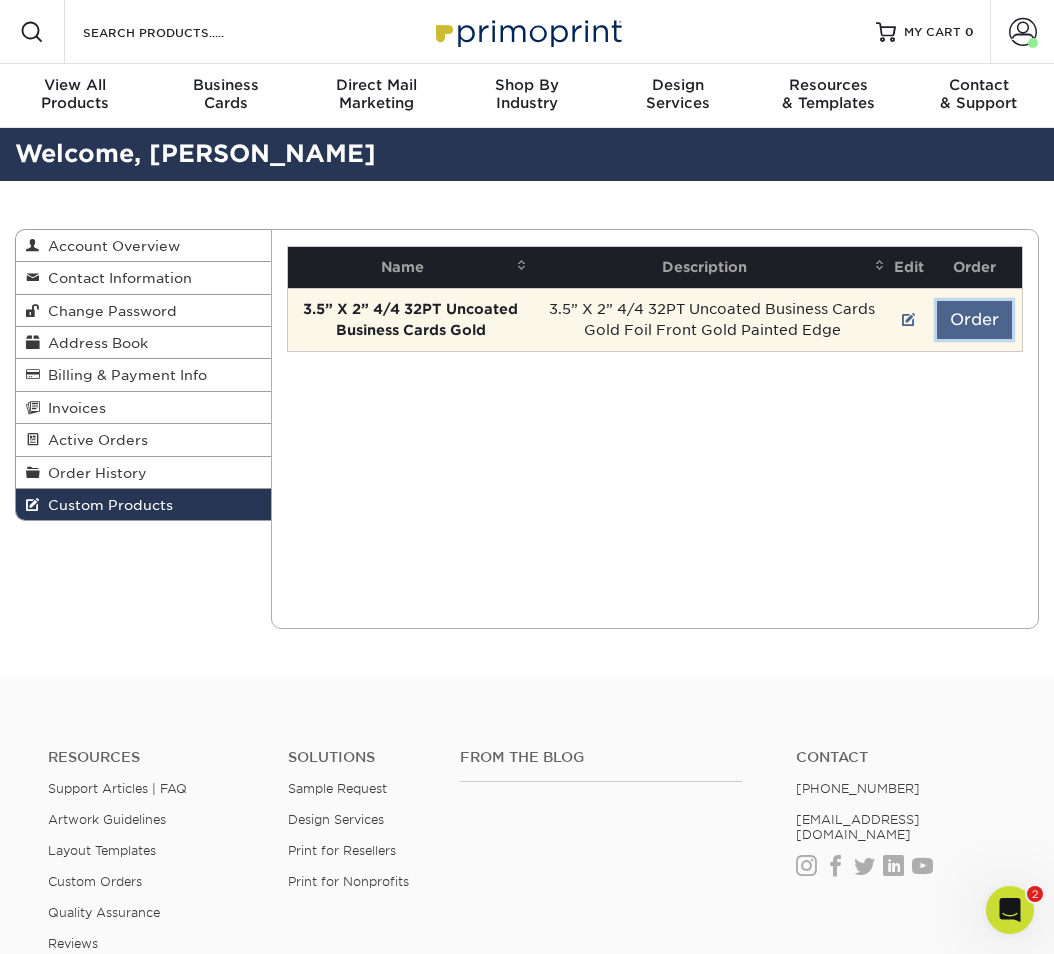 click on "Order" at bounding box center (974, 320) 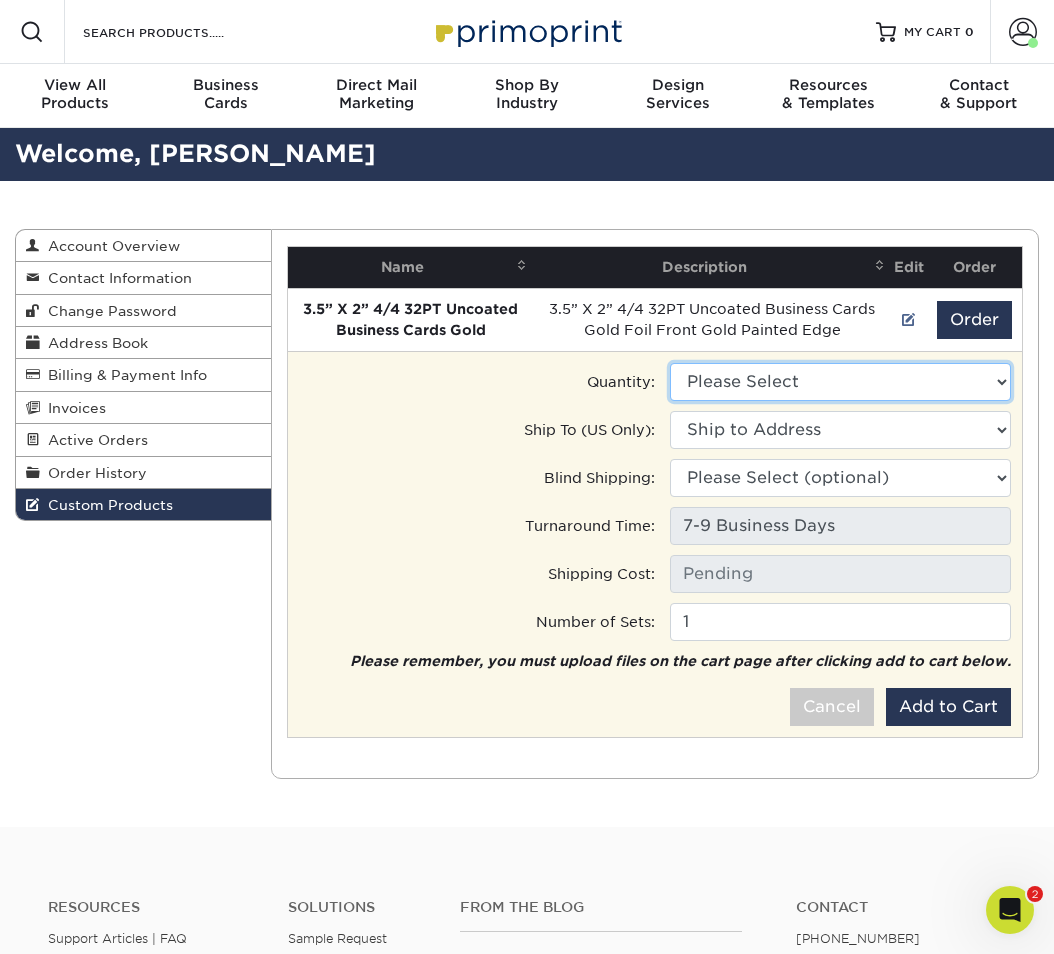 click on "Please Select
500 - $382.00" at bounding box center [840, 382] 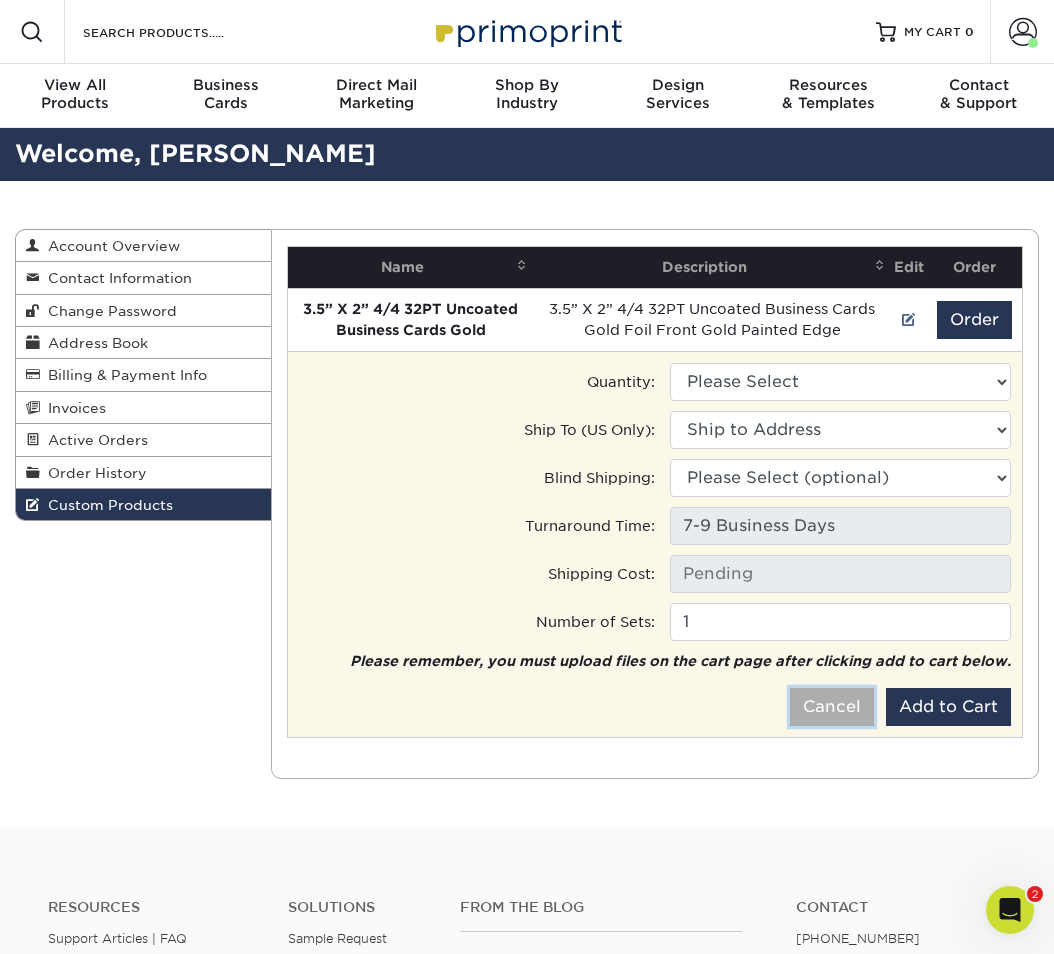 click on "Cancel" at bounding box center (832, 707) 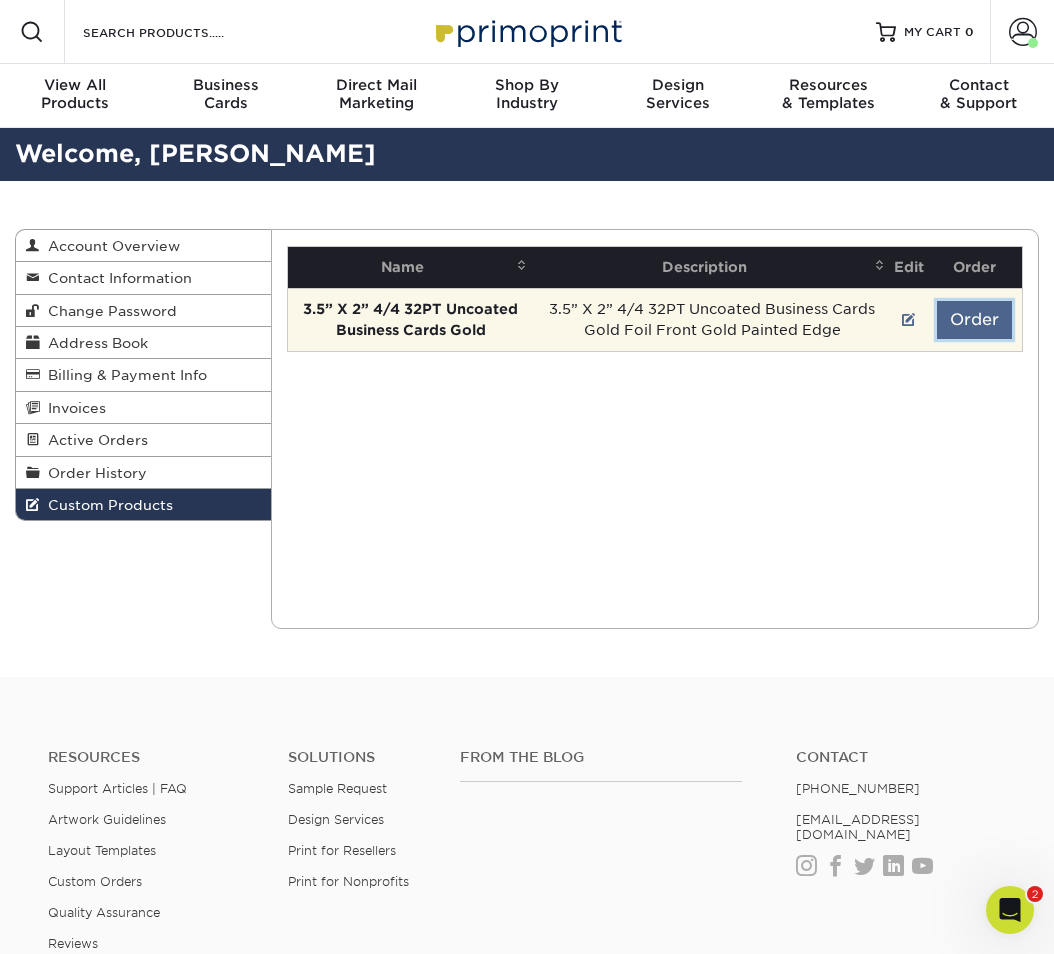 click on "Order" at bounding box center (974, 320) 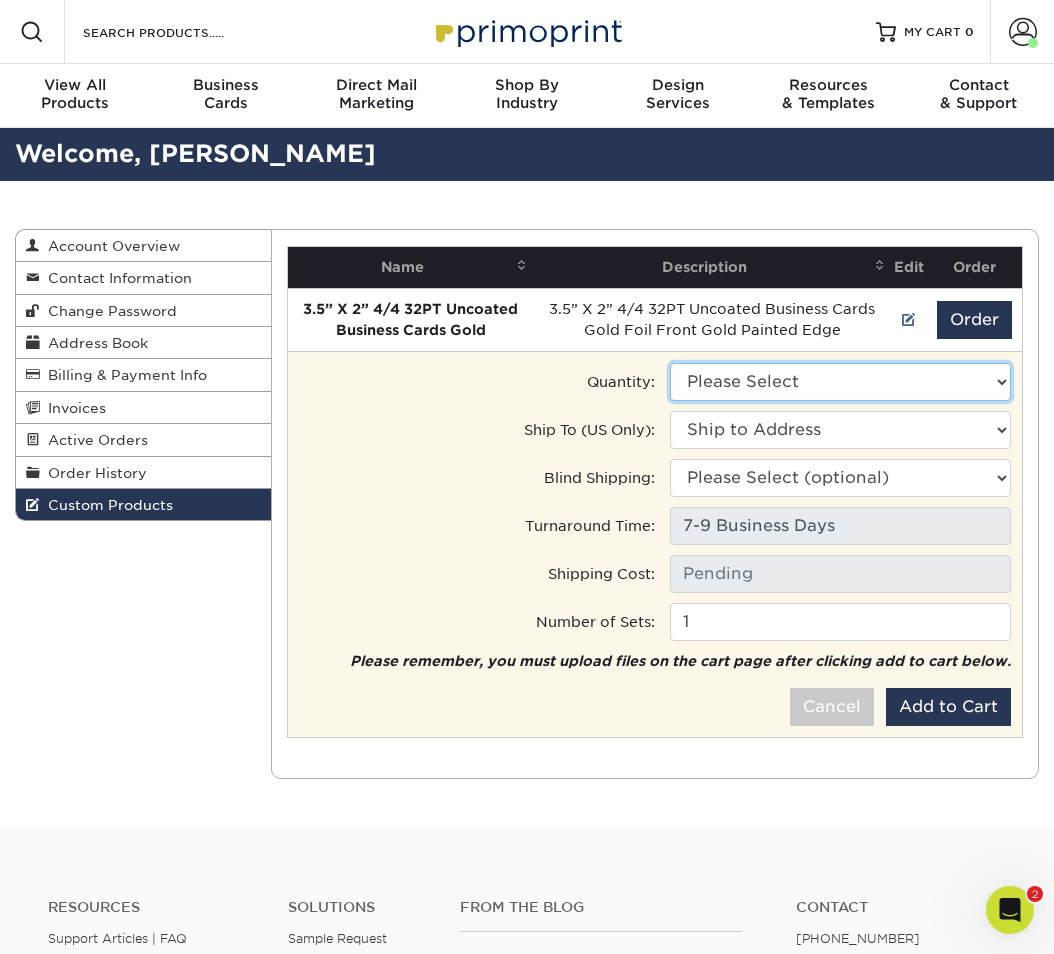 click on "Please Select
500 - $382.00" at bounding box center [840, 382] 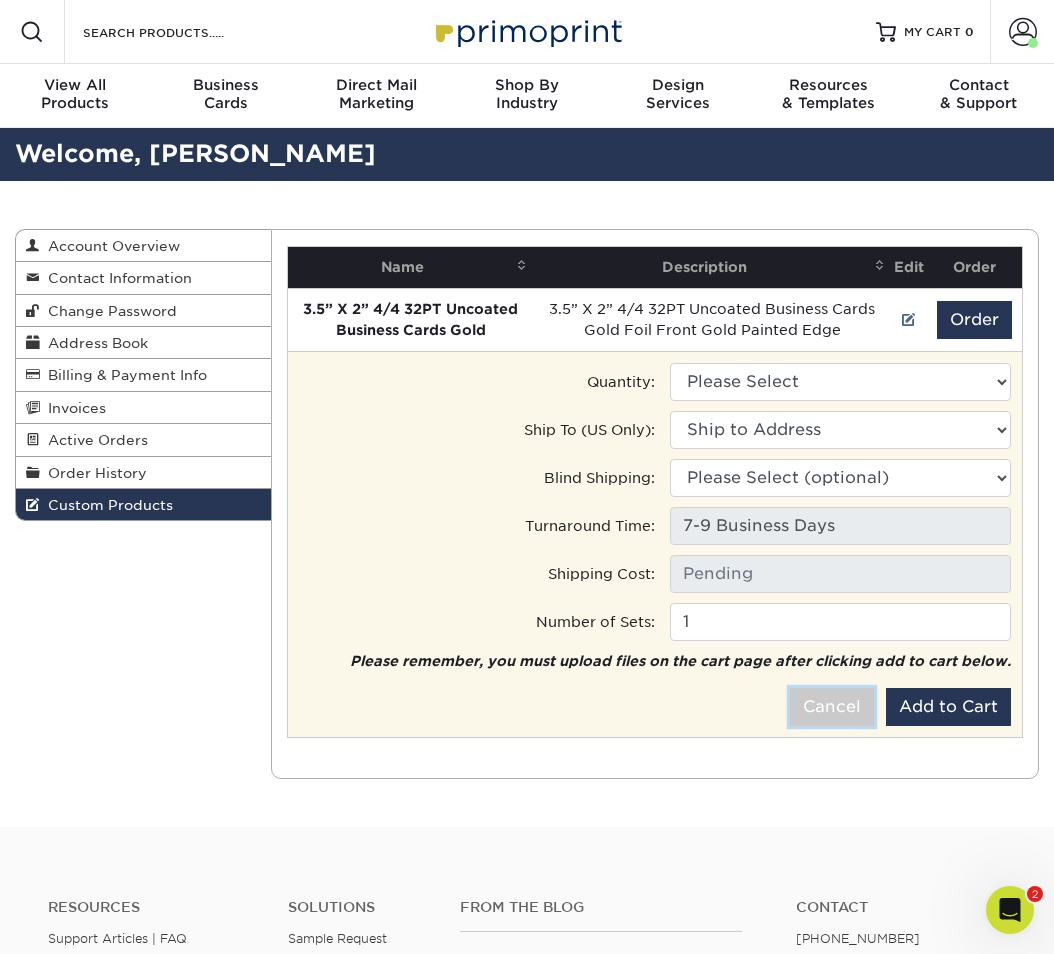 click on "Cancel" at bounding box center (832, 707) 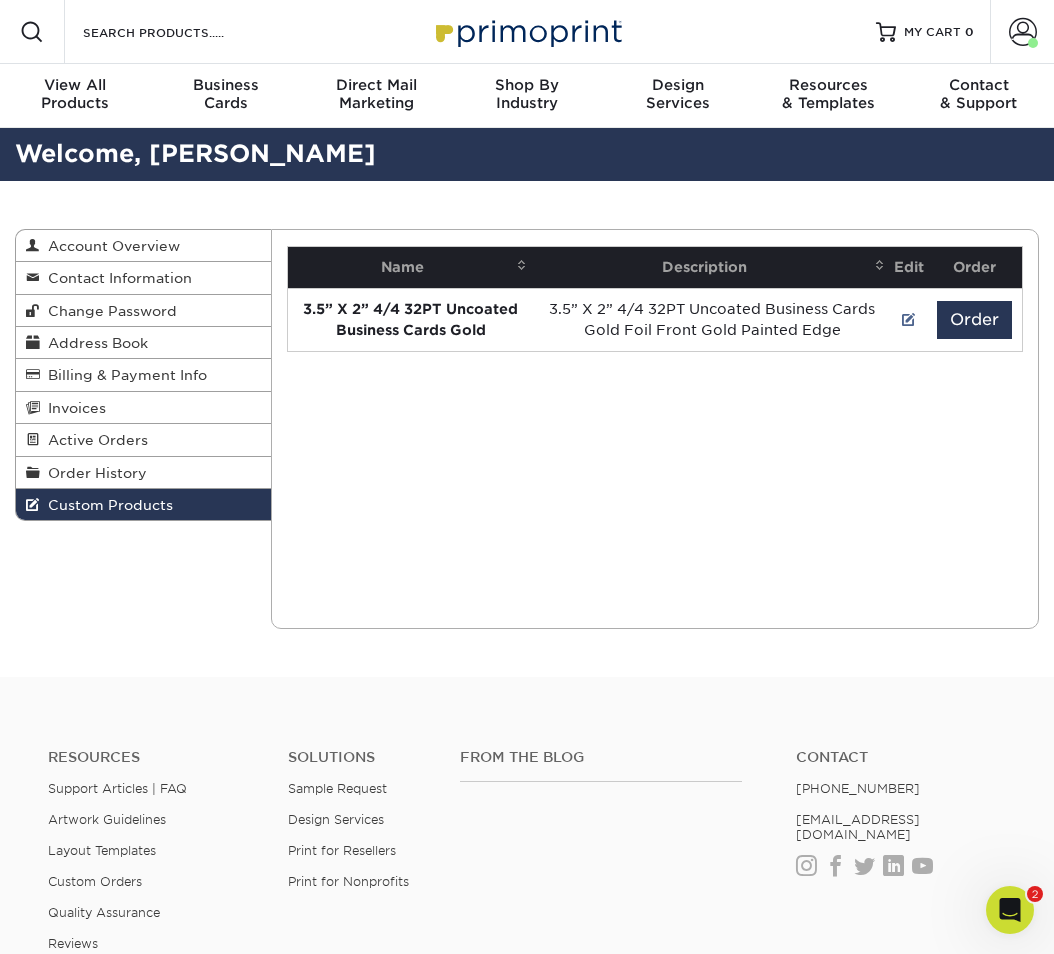 click on "Custom Products" at bounding box center (106, 505) 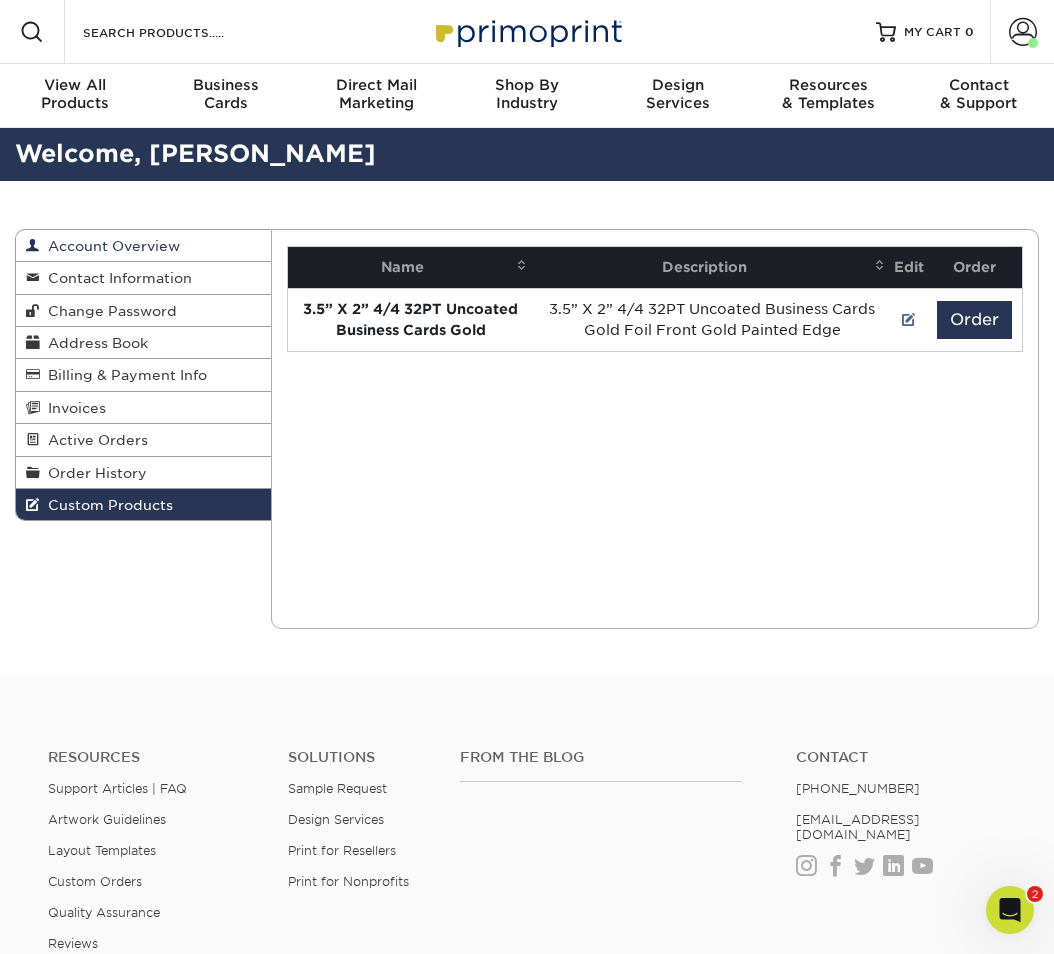 click on "Account Overview" at bounding box center [110, 246] 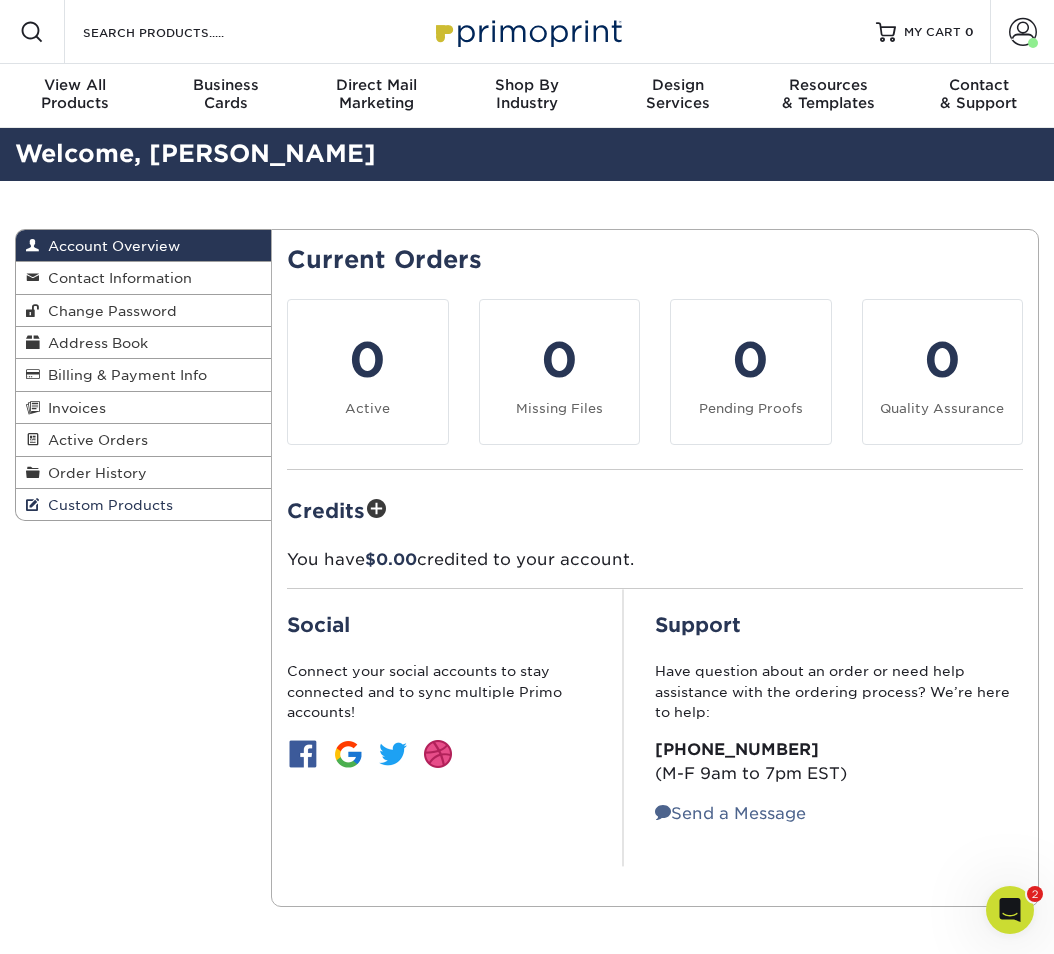 click on "Custom Products" at bounding box center (106, 505) 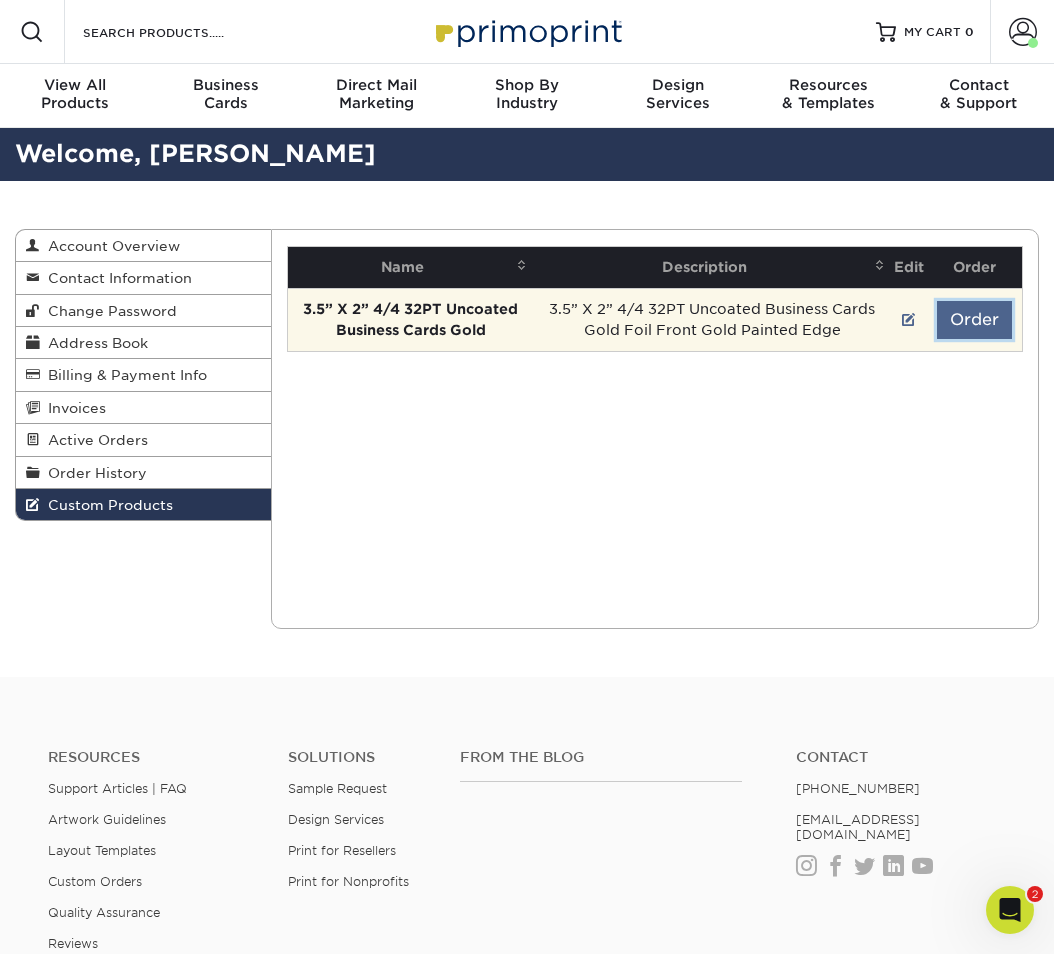 click on "Order" at bounding box center (974, 320) 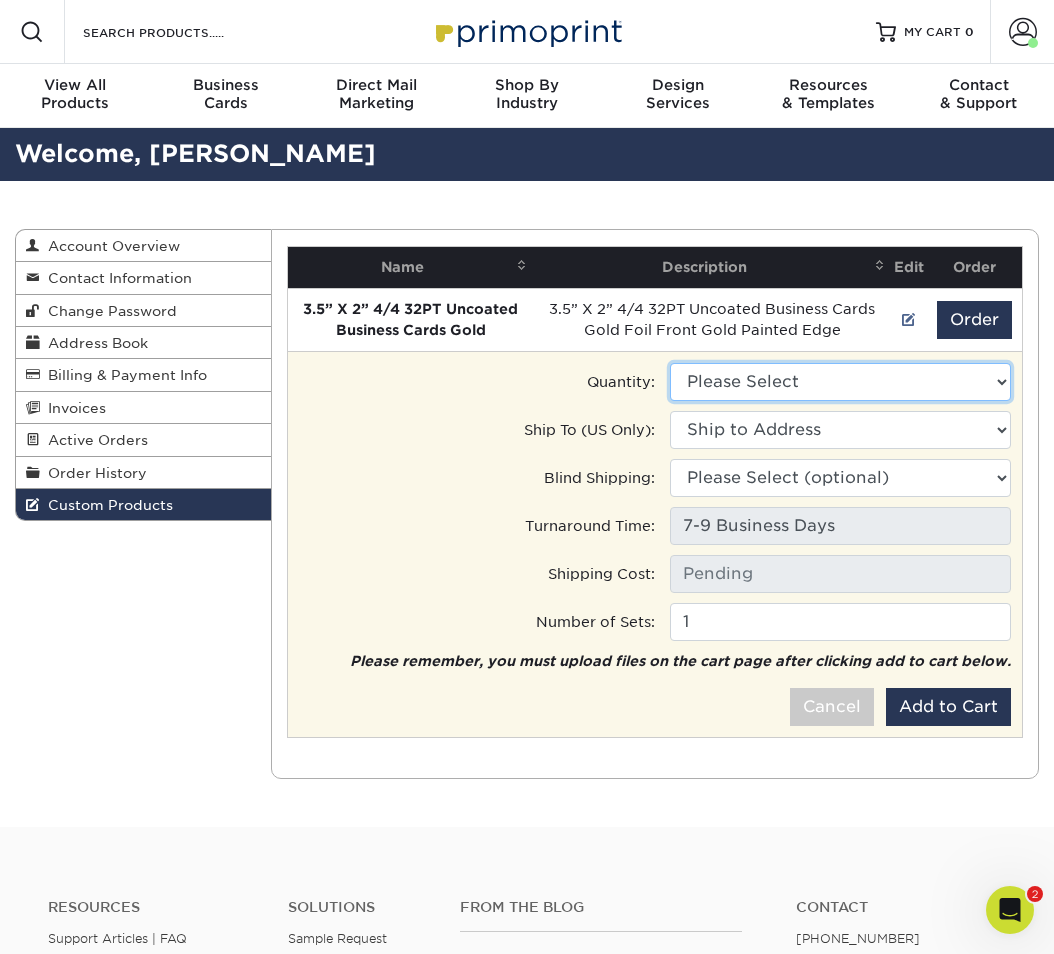 click on "Please Select
500 - $382.00" at bounding box center [840, 382] 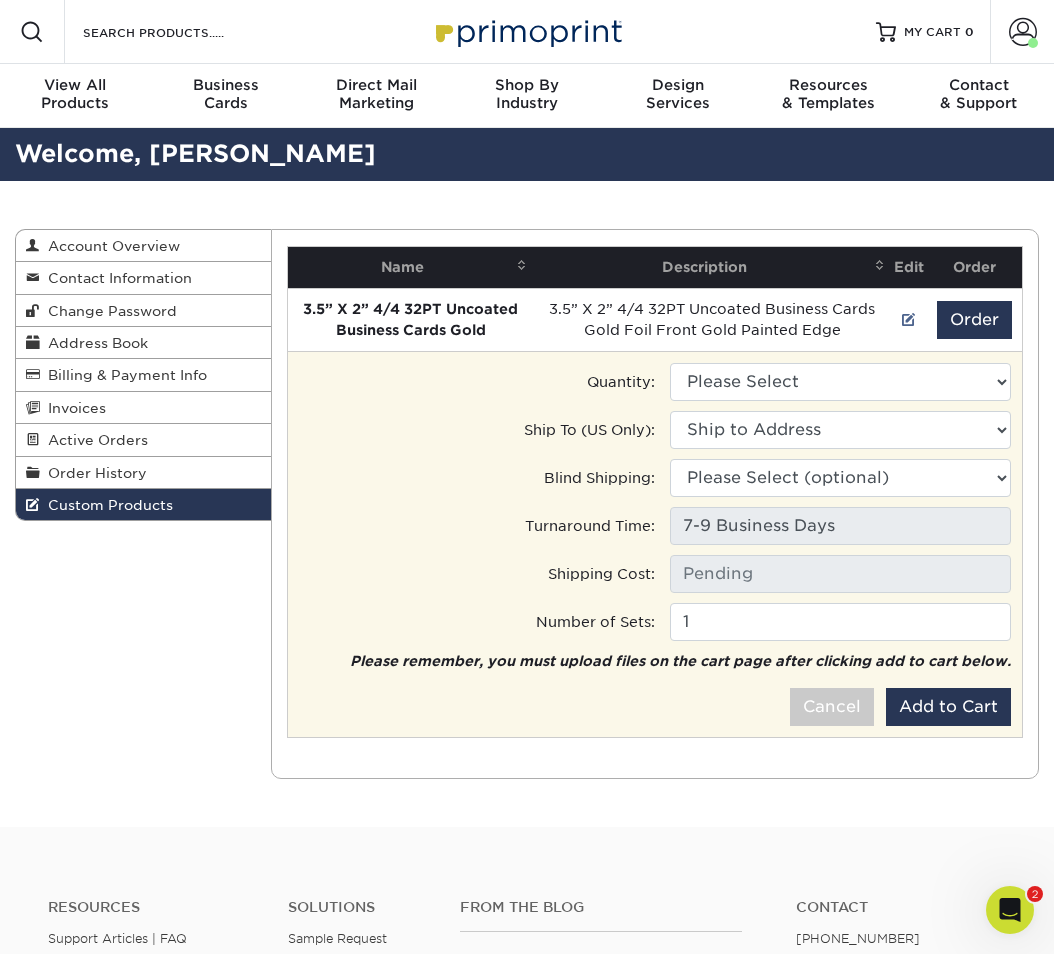 click at bounding box center [909, 320] 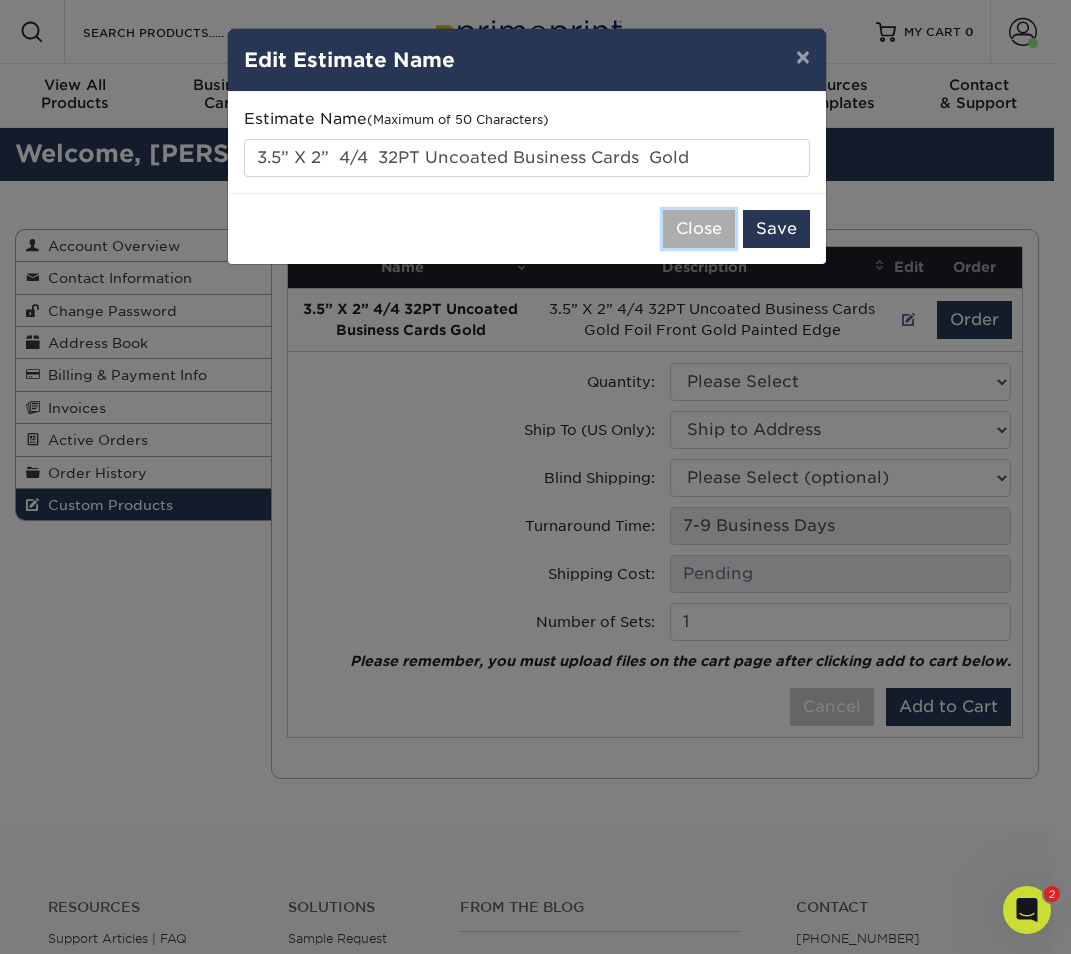 click on "Close" at bounding box center (699, 229) 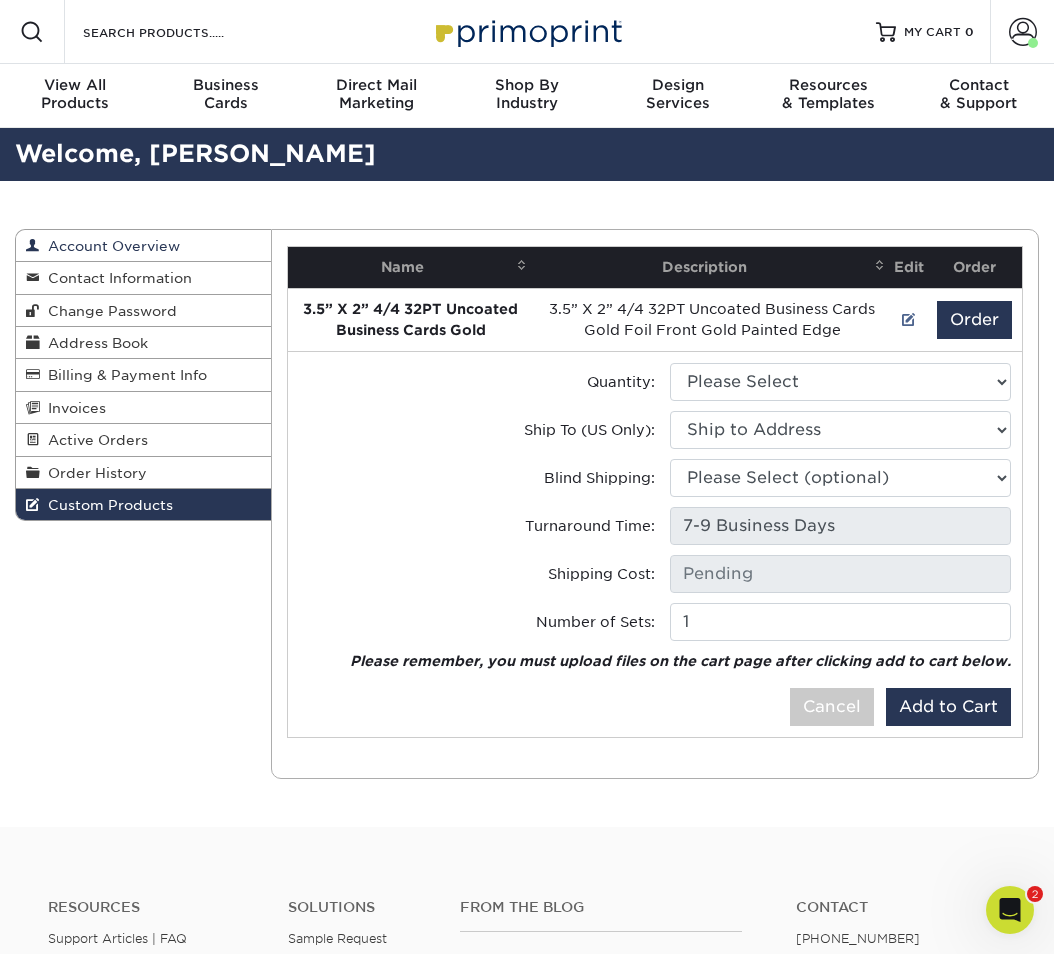 click on "Account Overview" at bounding box center [110, 246] 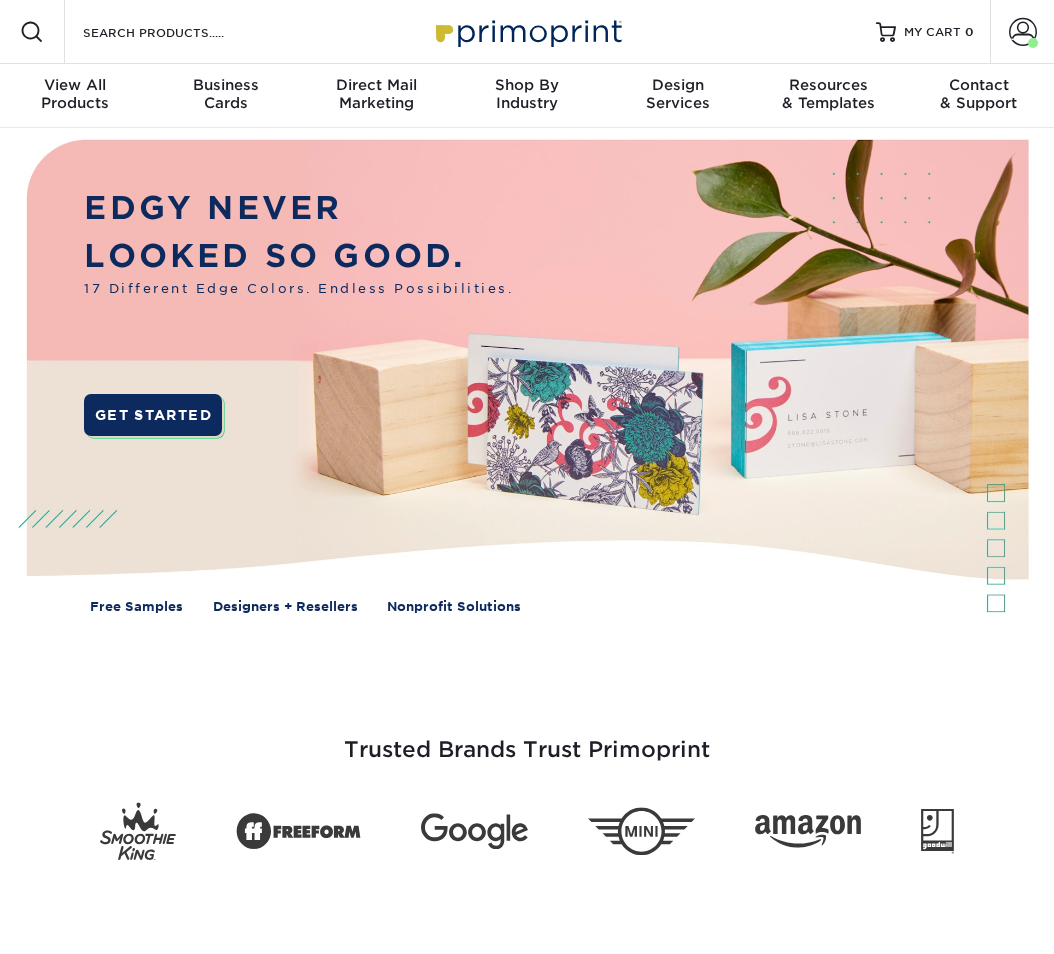 scroll, scrollTop: 0, scrollLeft: 0, axis: both 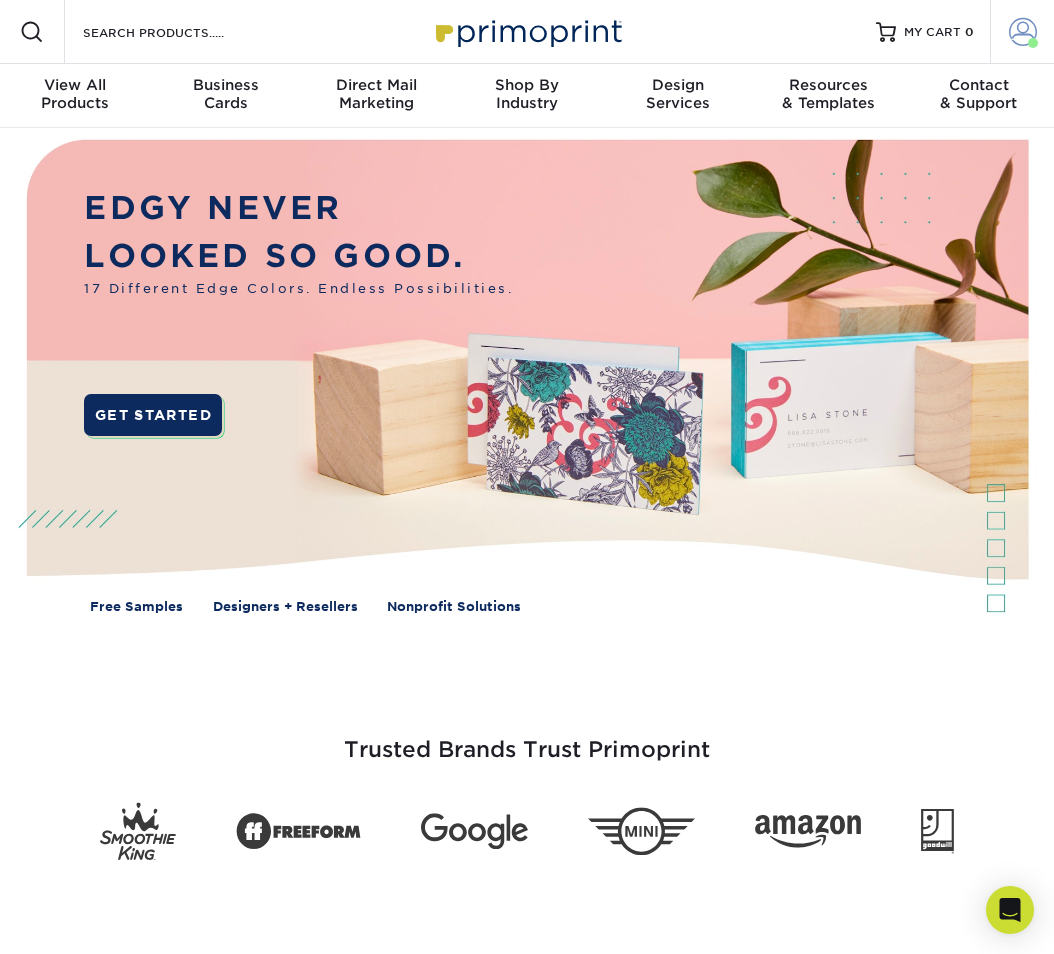 click at bounding box center (1023, 32) 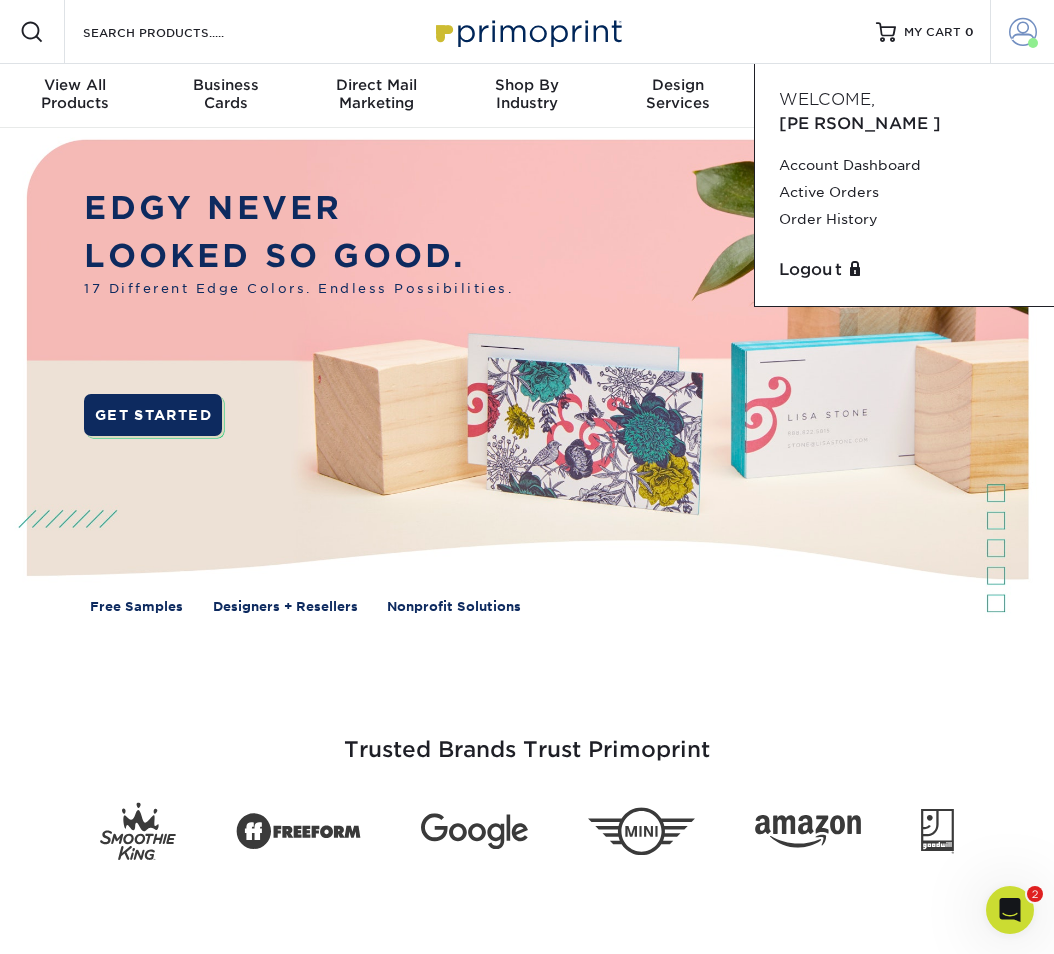 scroll, scrollTop: 0, scrollLeft: 0, axis: both 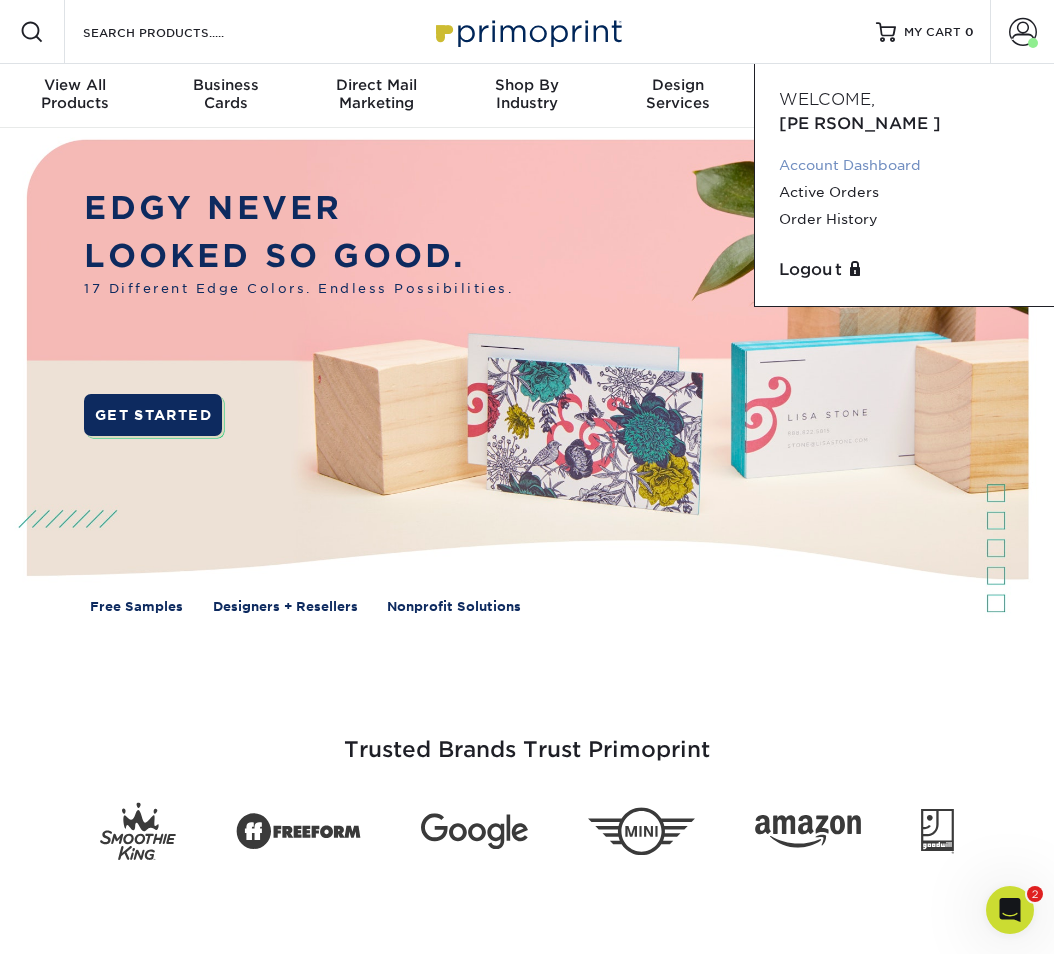 click on "Account Dashboard" at bounding box center [904, 165] 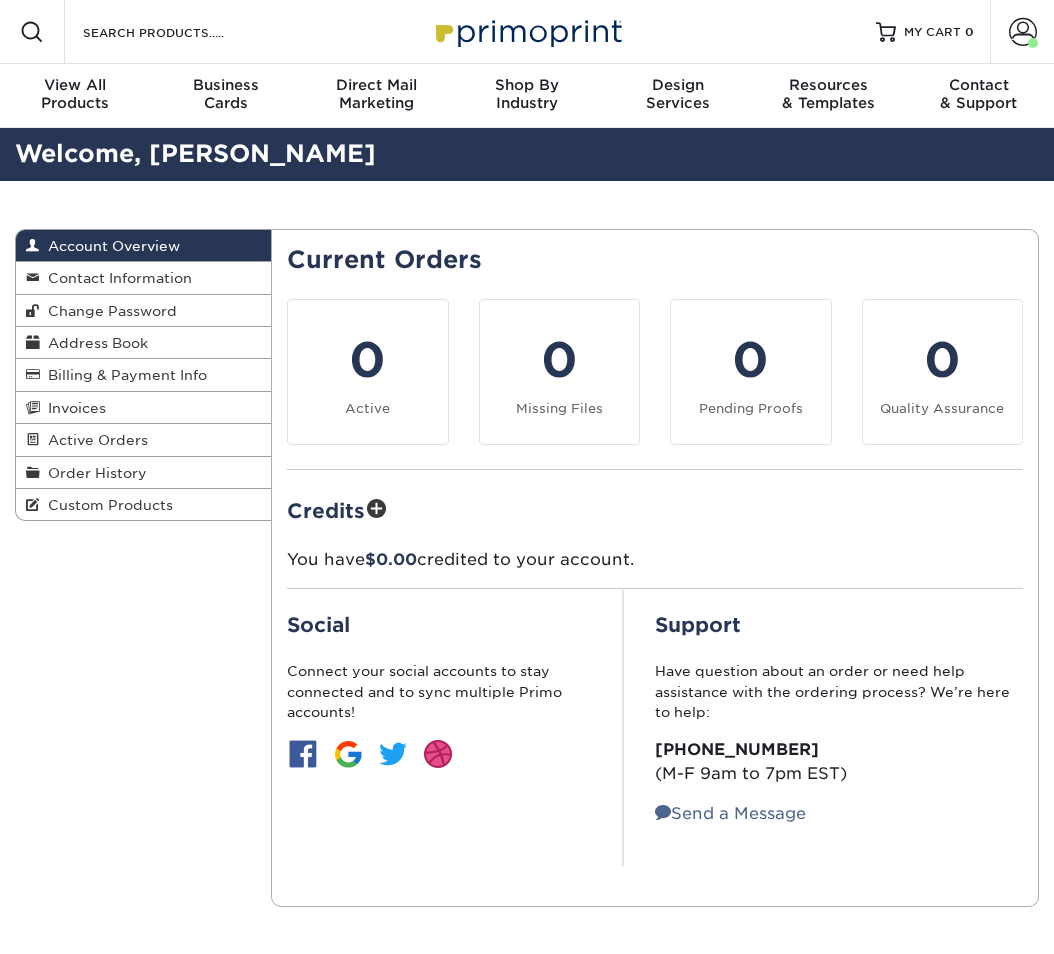scroll, scrollTop: 0, scrollLeft: 0, axis: both 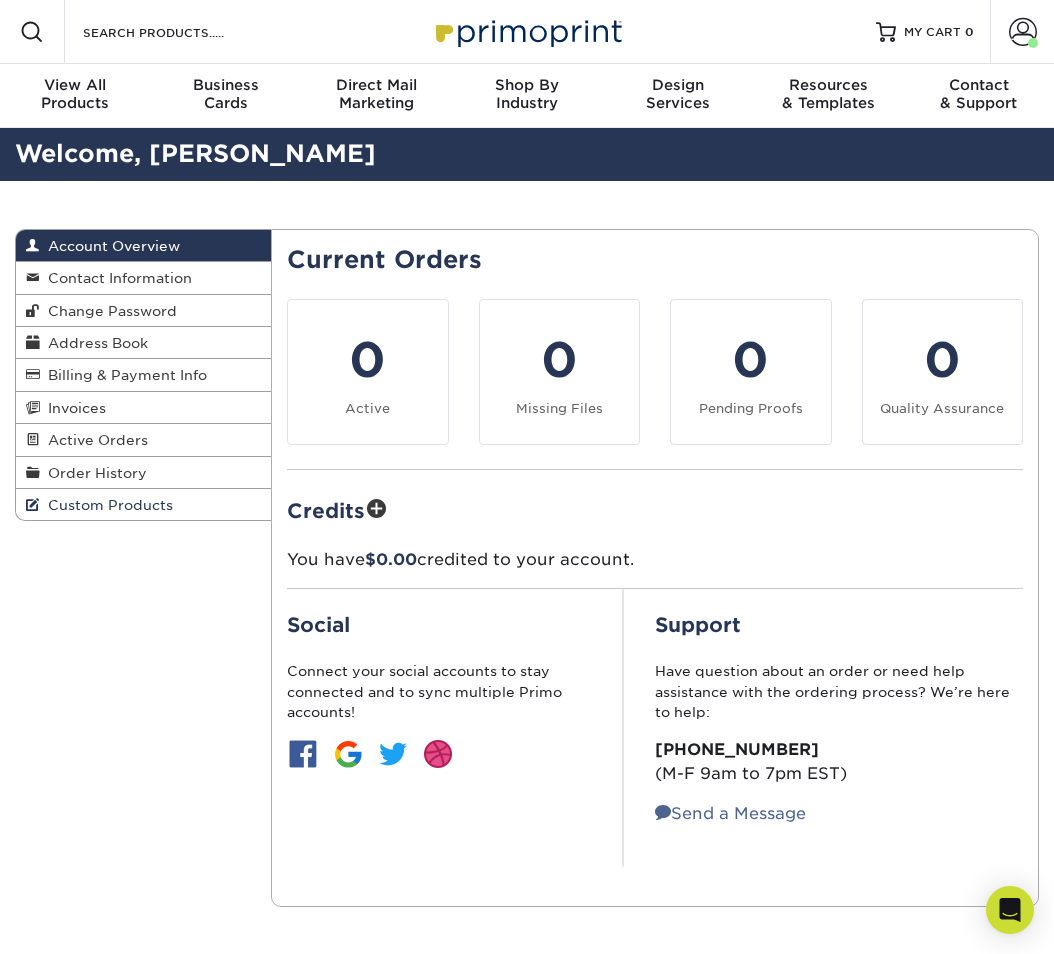 click on "Custom Products" at bounding box center (106, 505) 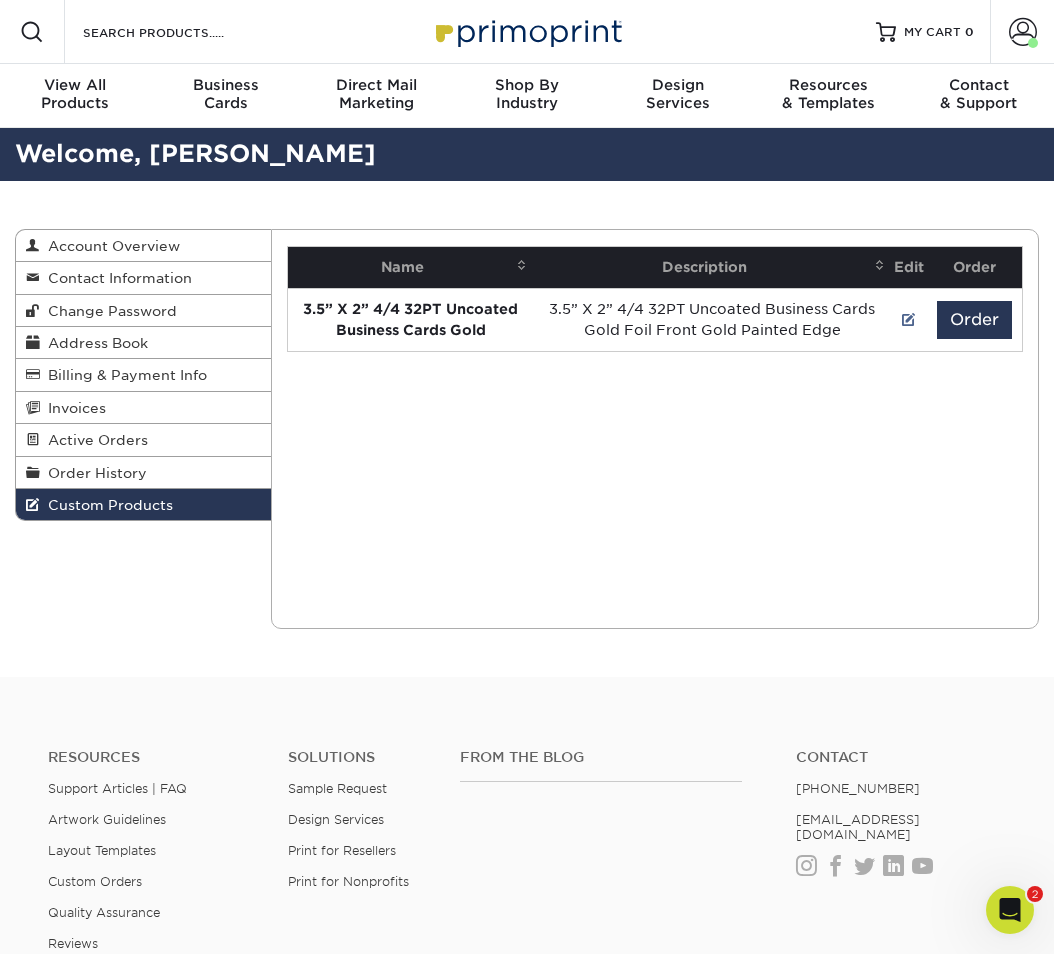 scroll, scrollTop: 0, scrollLeft: 0, axis: both 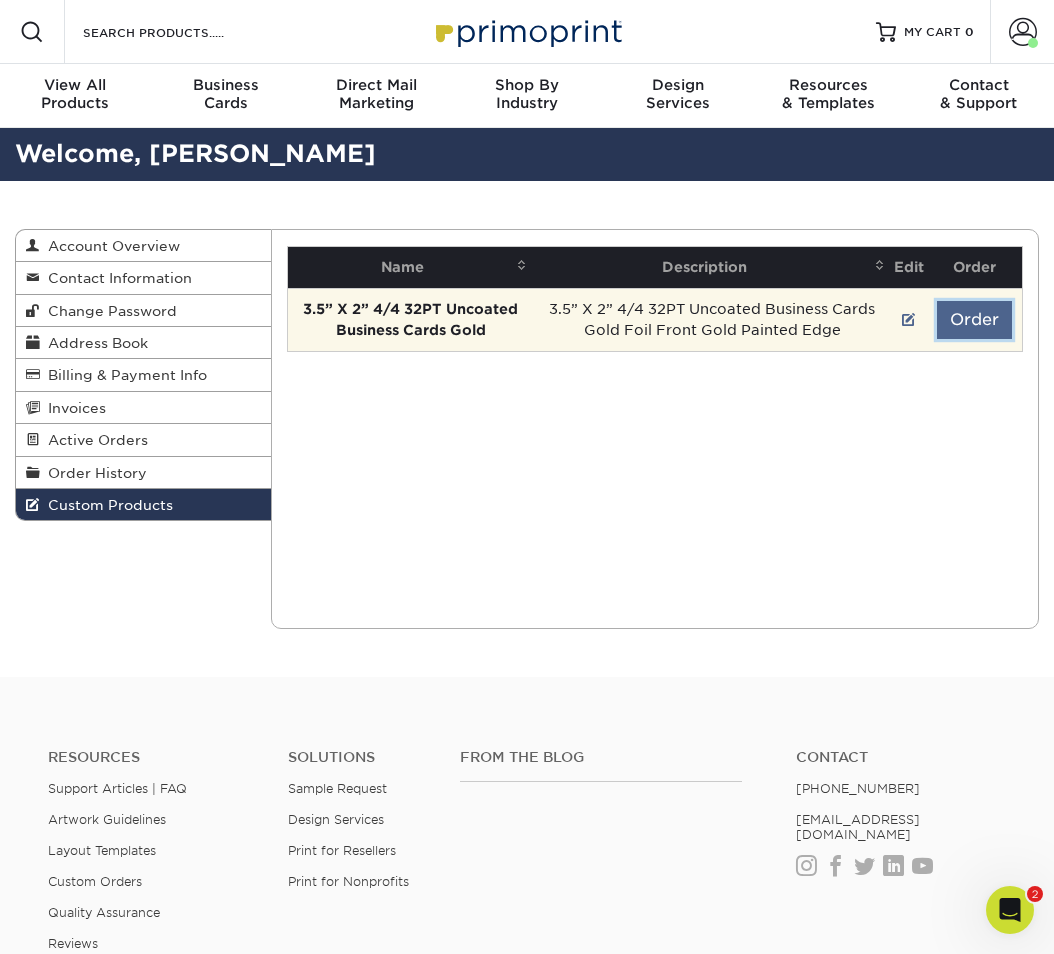 click on "Order" at bounding box center (974, 320) 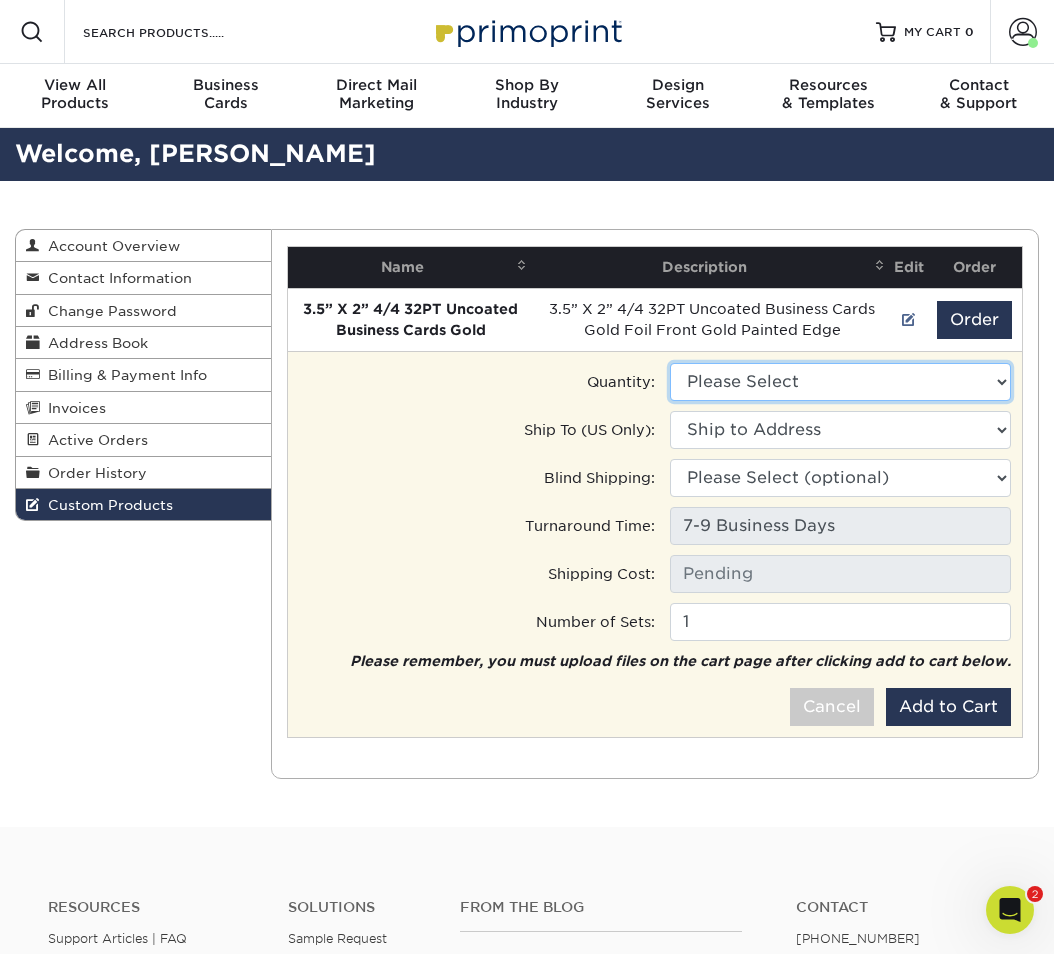 click on "Please Select
1000 - $715.00" at bounding box center (840, 382) 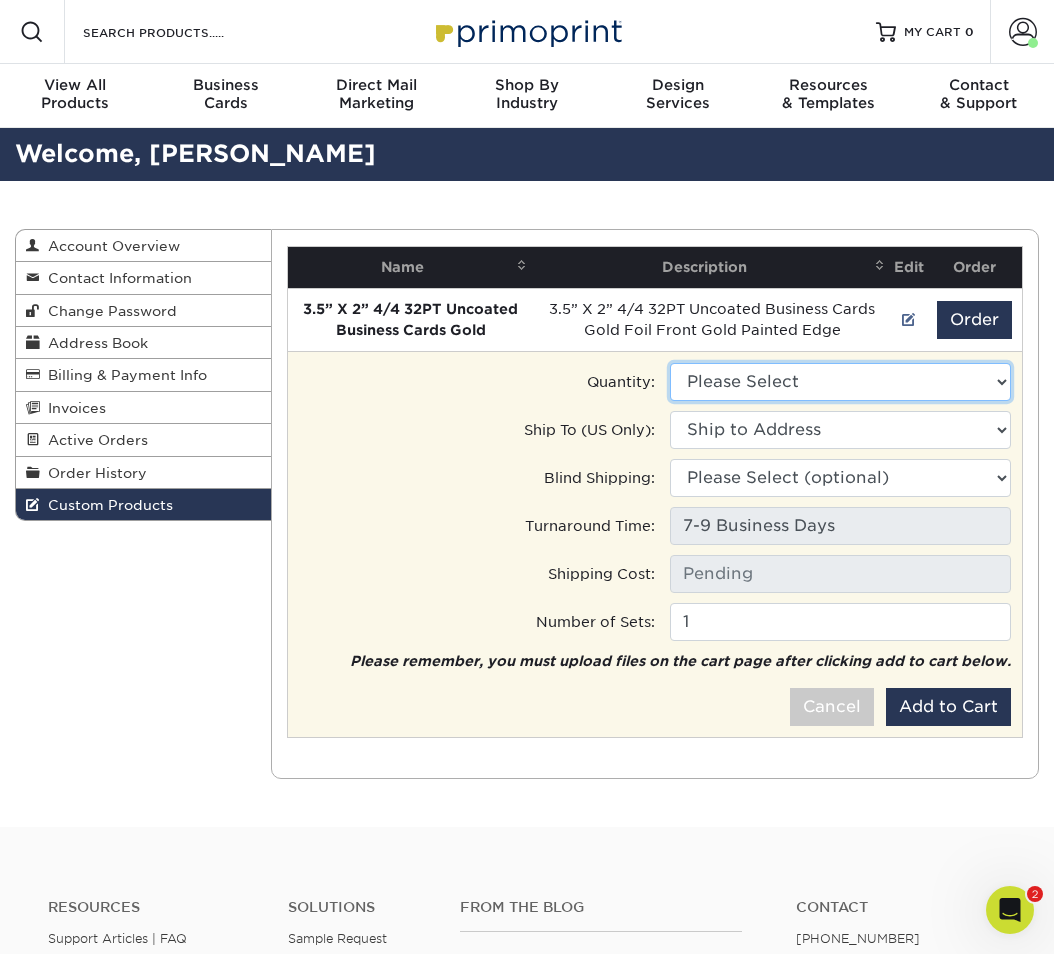 select on "0" 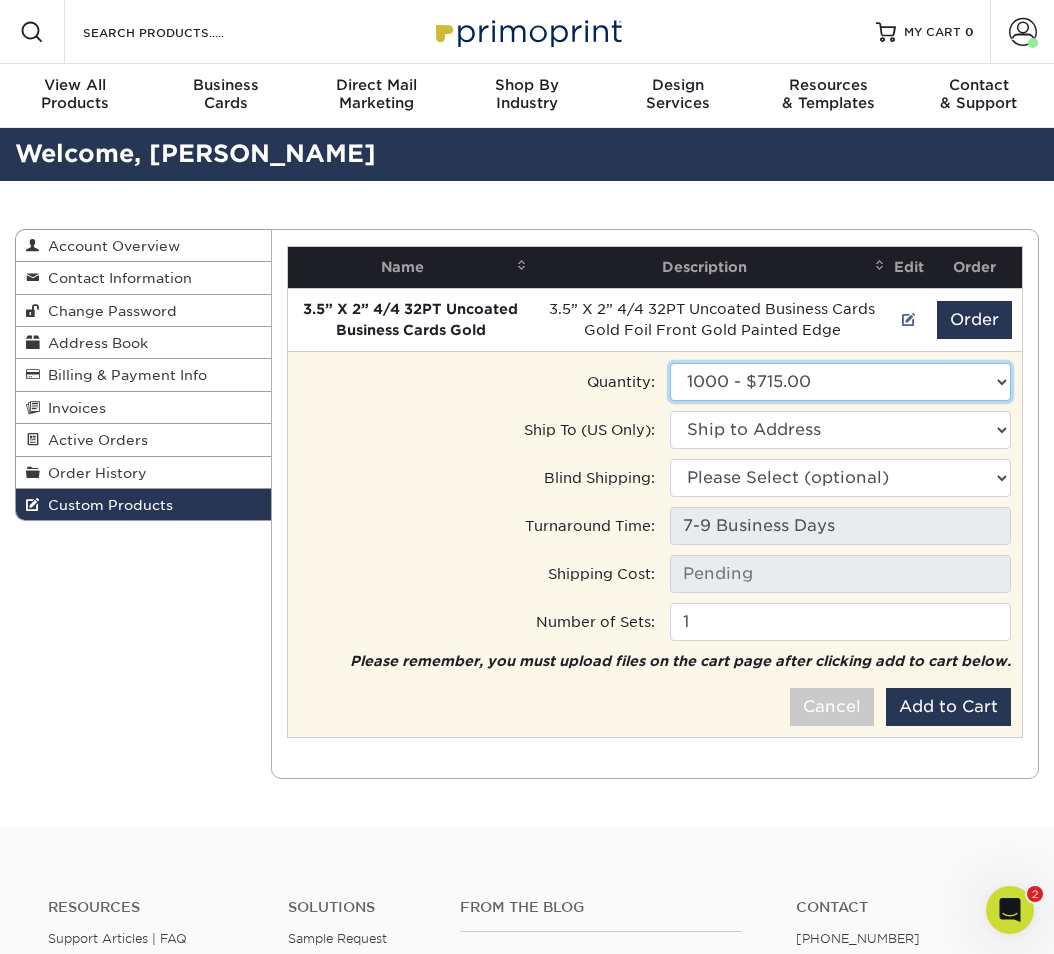 click on "1000 - $715.00" at bounding box center (0, 0) 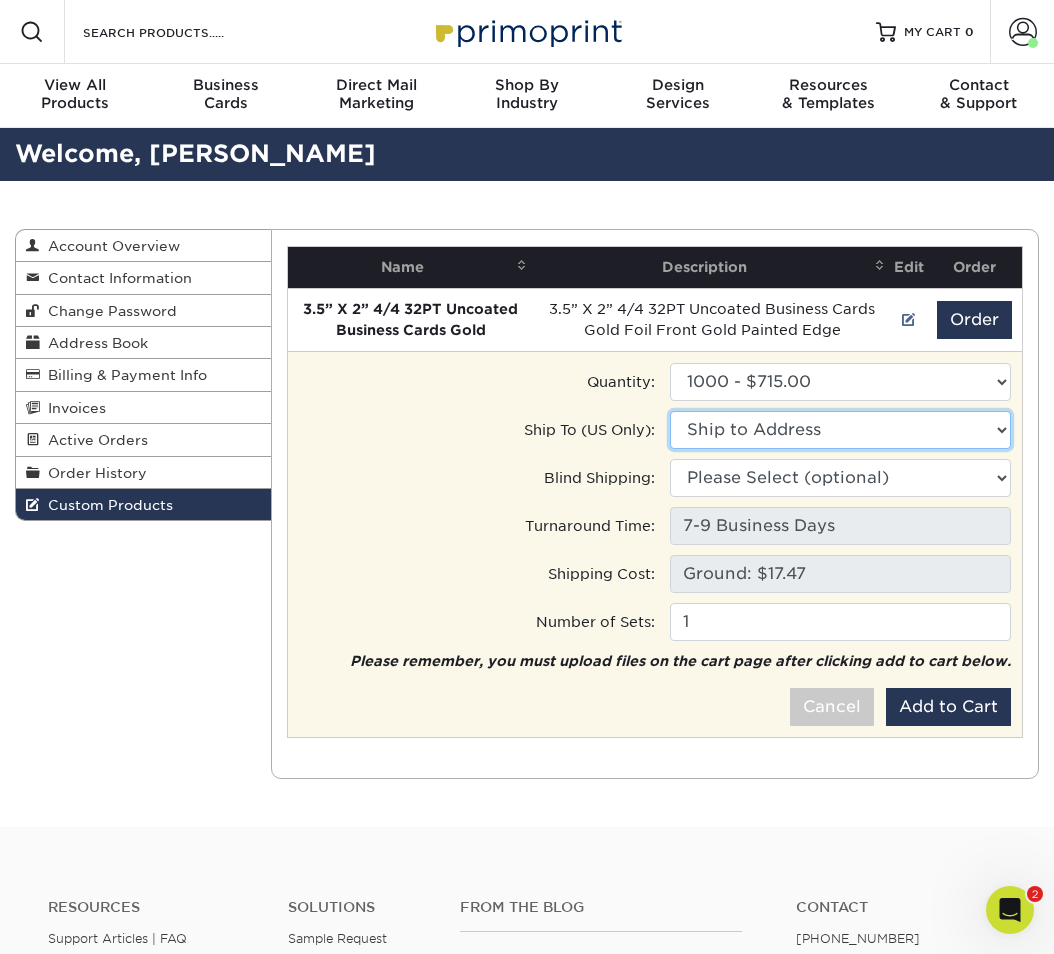click on "Ship to Address
2707 Richmond Hwy, Stafford, VA" at bounding box center (840, 430) 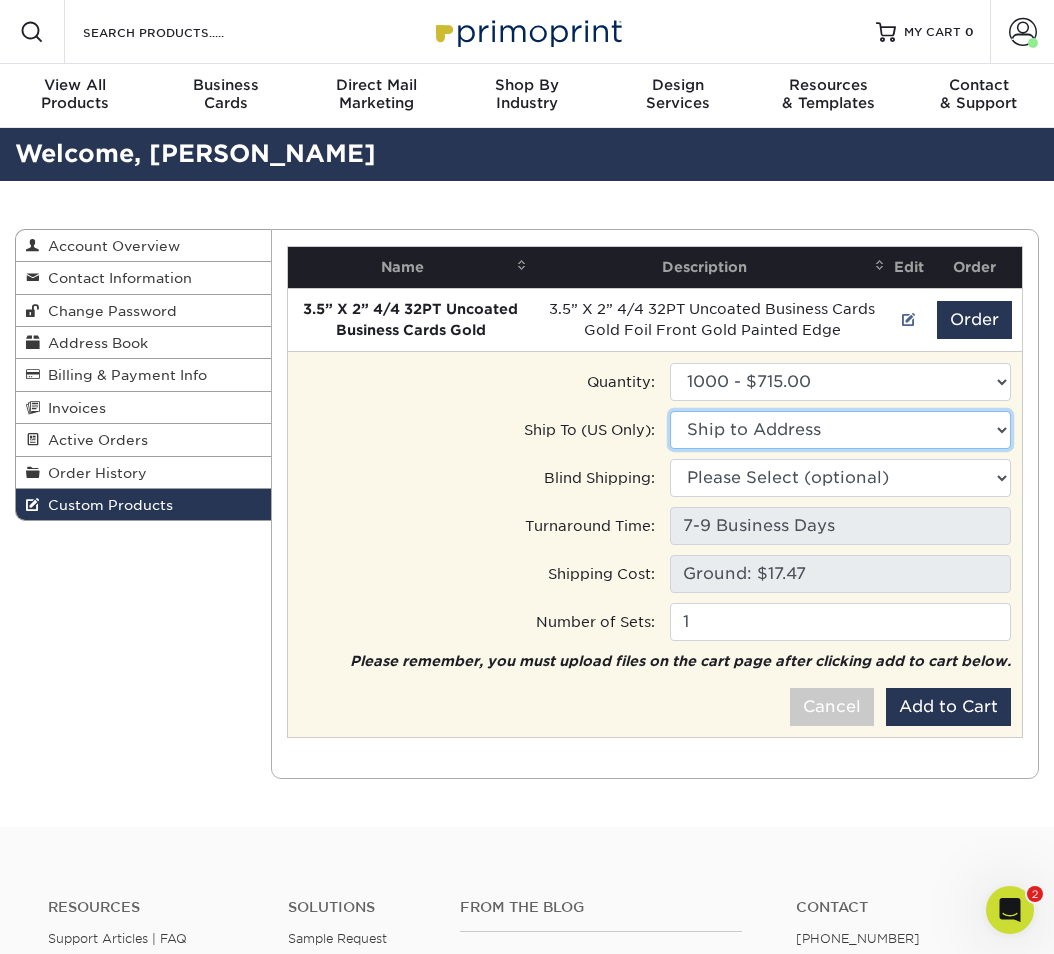 select on "255061" 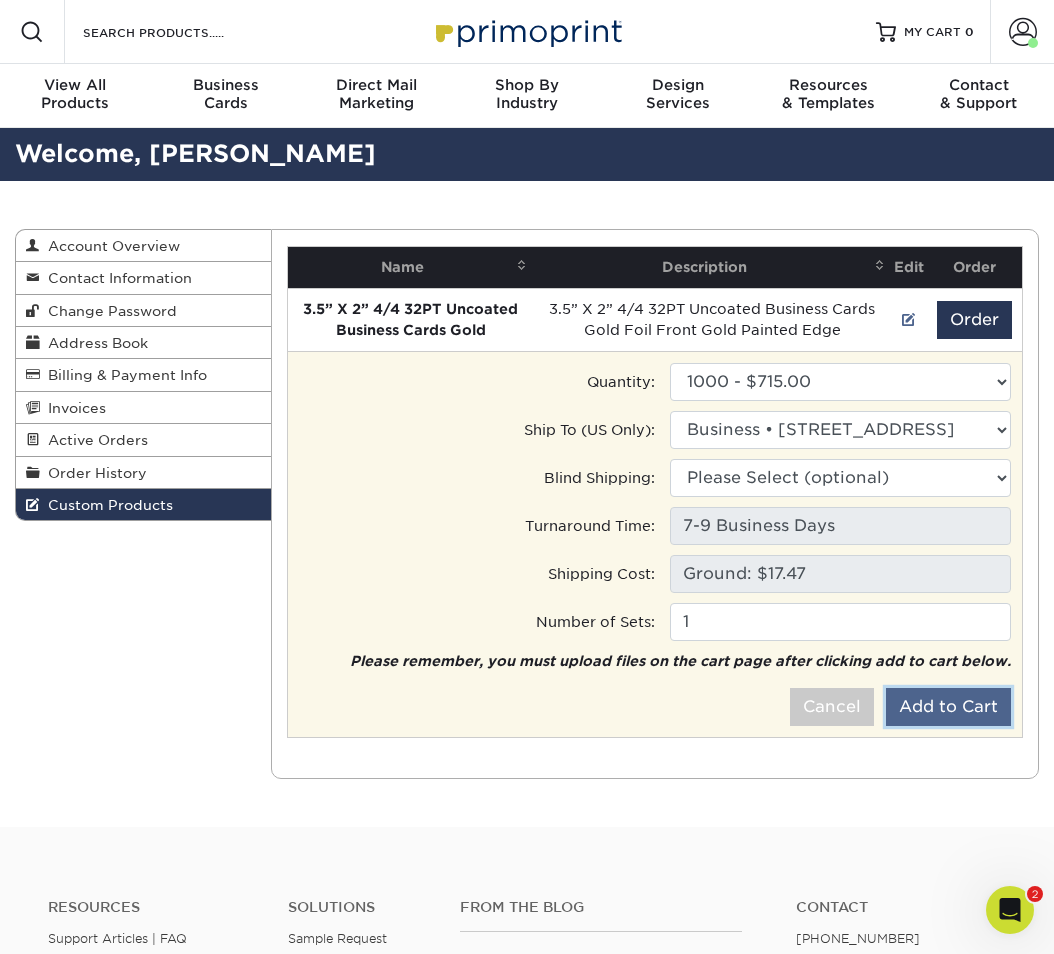 click on "Add to Cart" at bounding box center (948, 707) 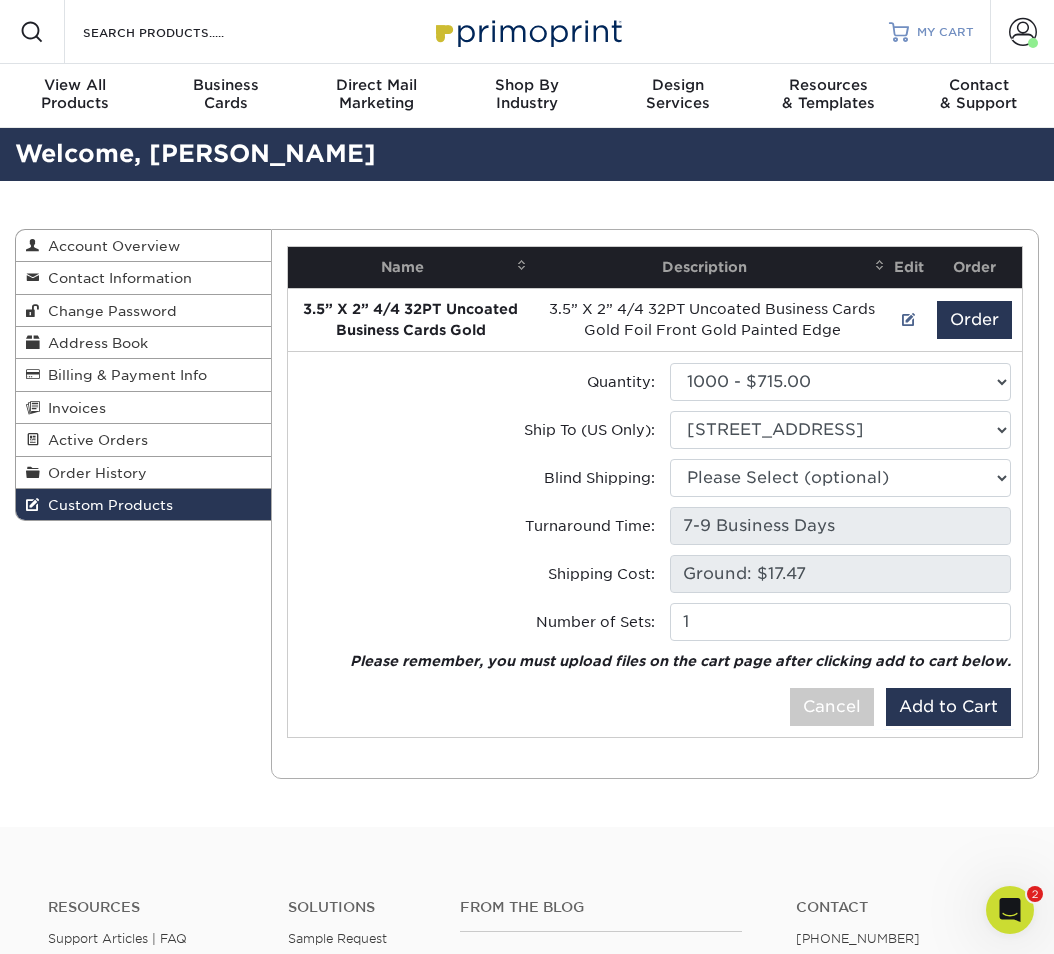 click on "MY CART" at bounding box center [945, 32] 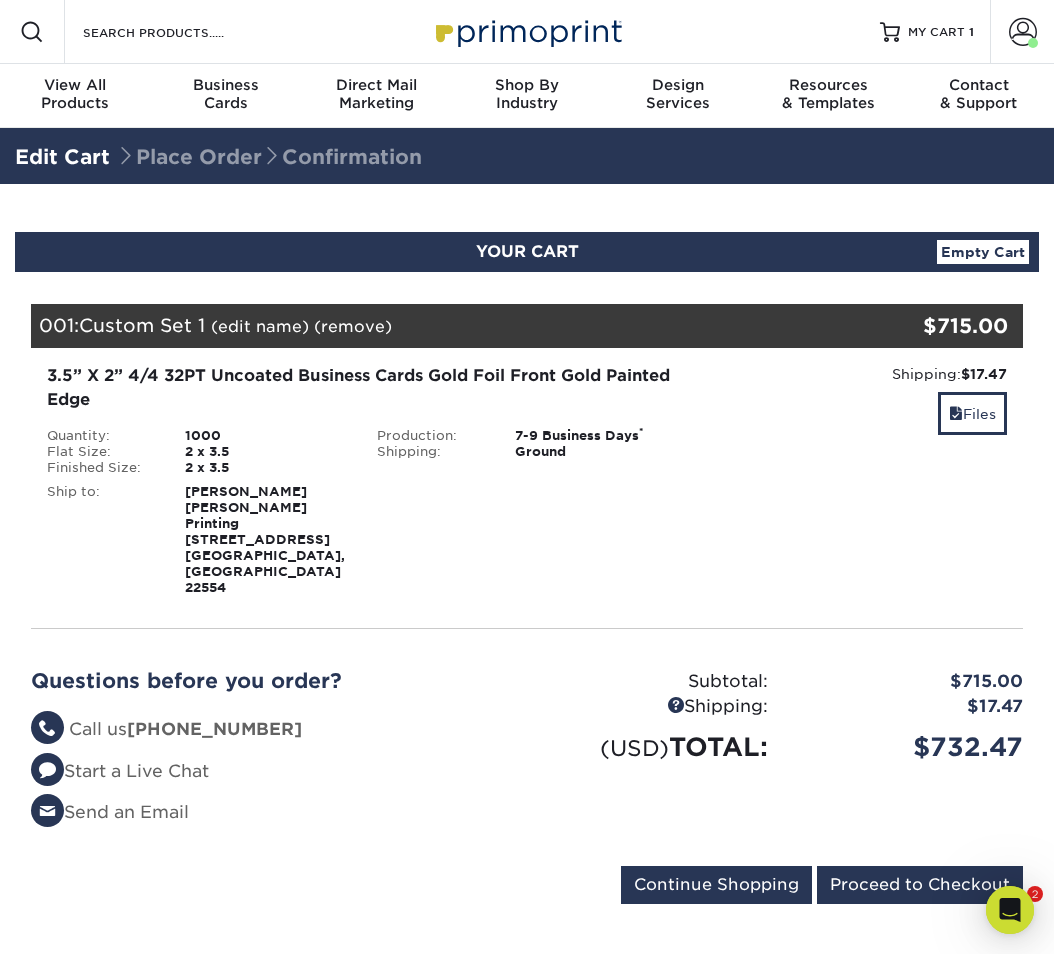 scroll, scrollTop: 0, scrollLeft: 0, axis: both 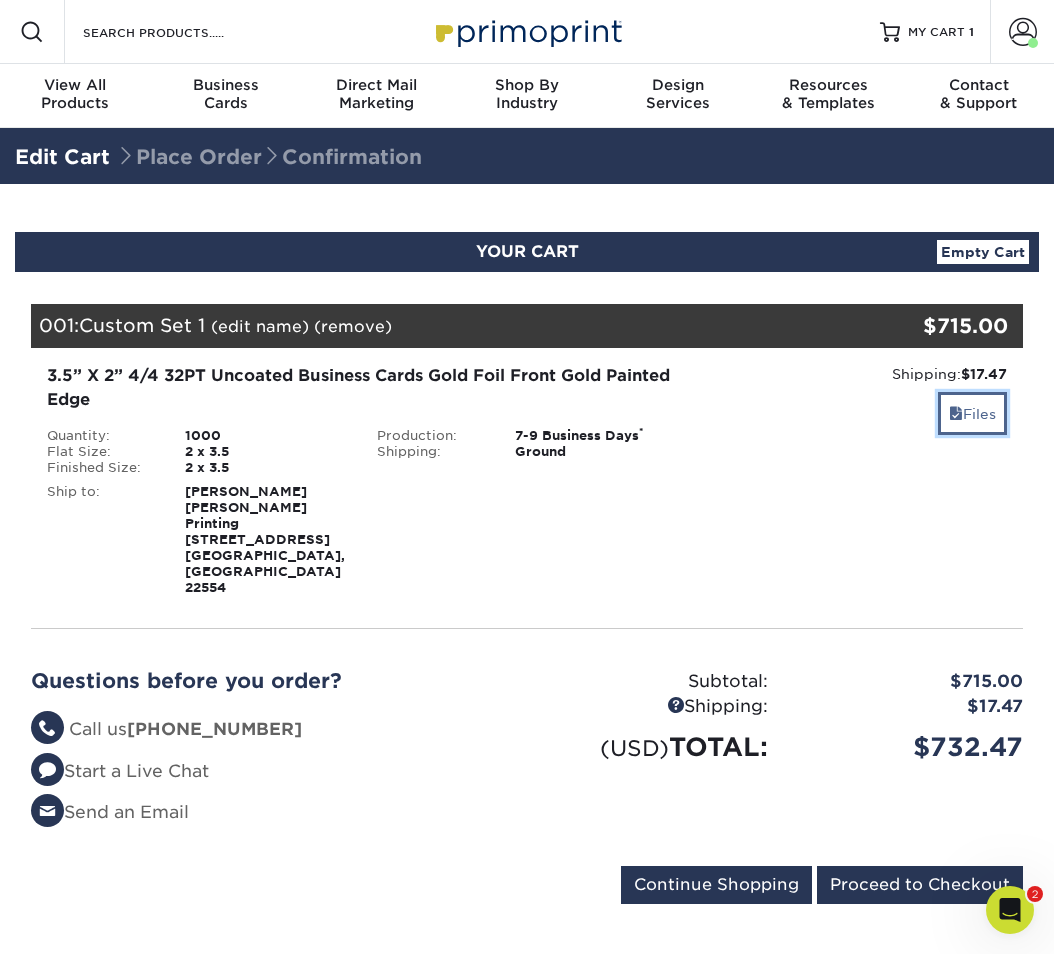 click on "Files" at bounding box center [972, 413] 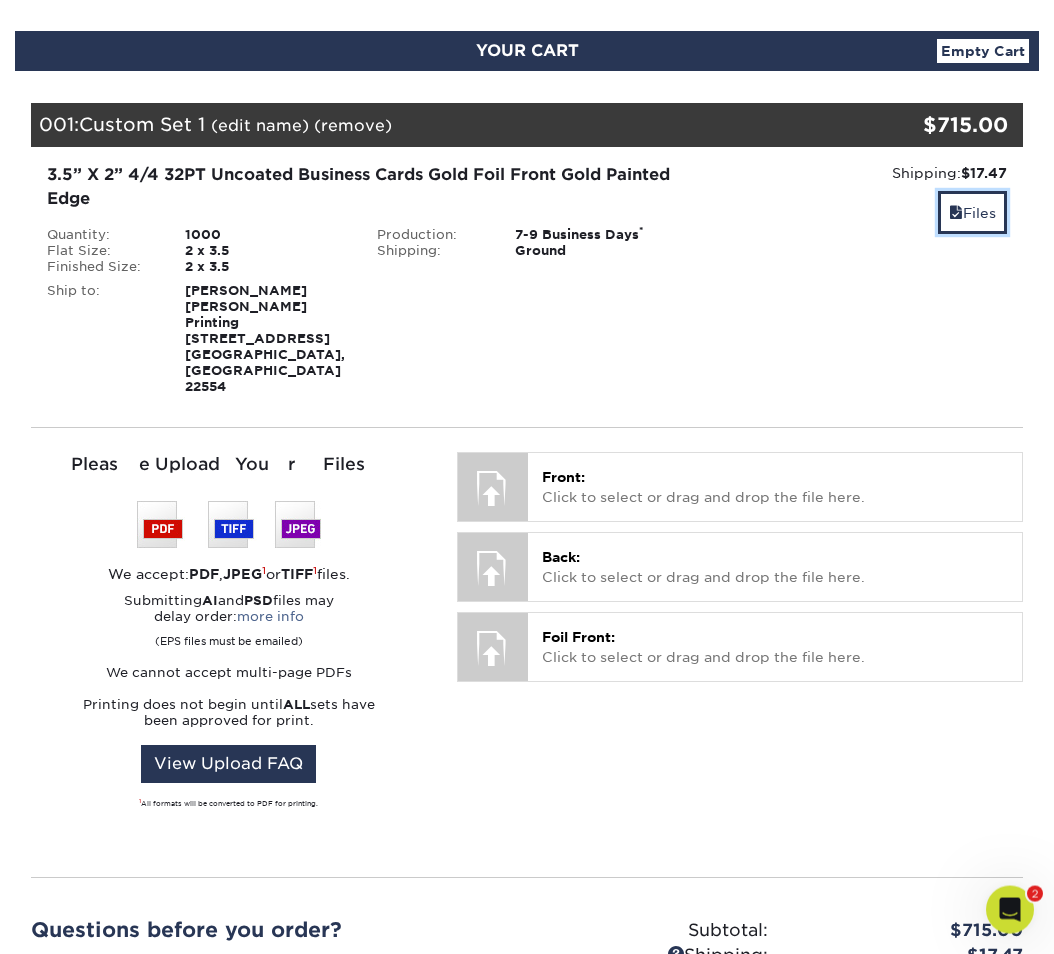 scroll, scrollTop: 204, scrollLeft: 0, axis: vertical 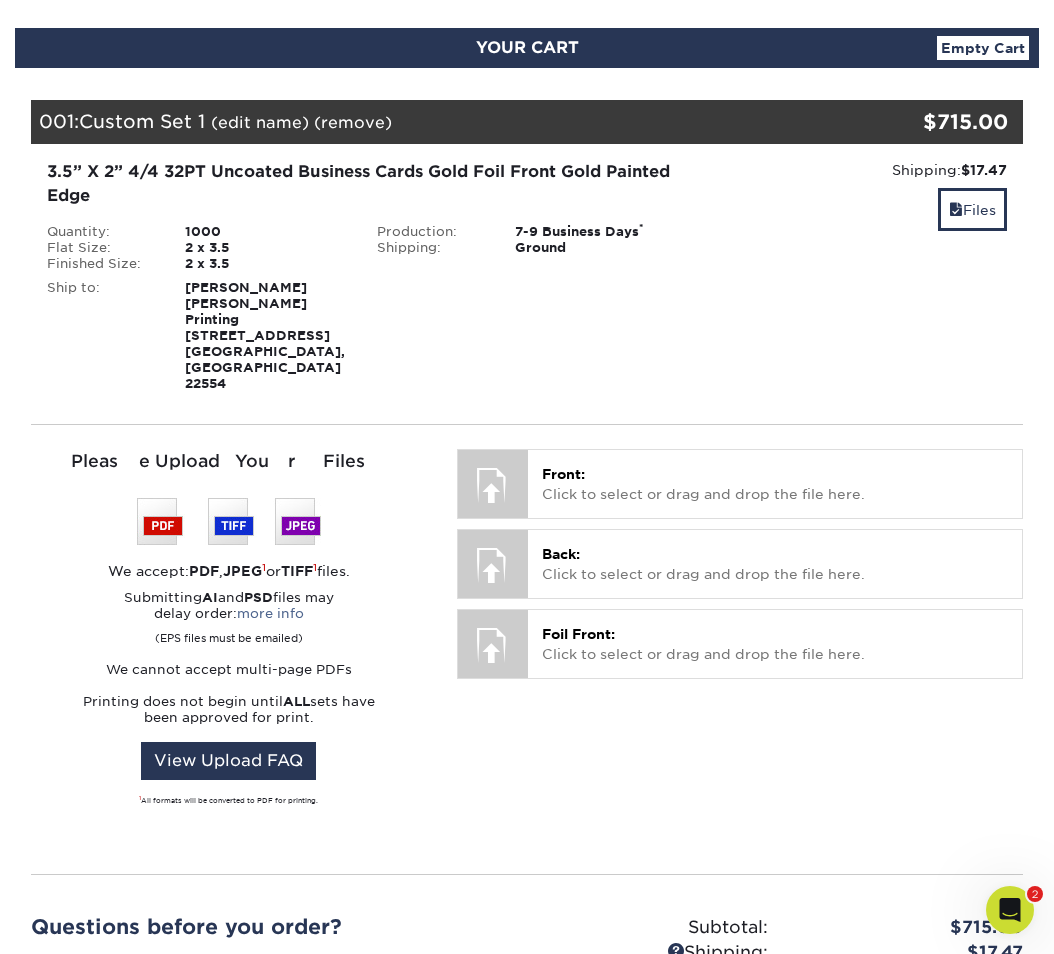 drag, startPoint x: 635, startPoint y: 321, endPoint x: 694, endPoint y: 328, distance: 59.413803 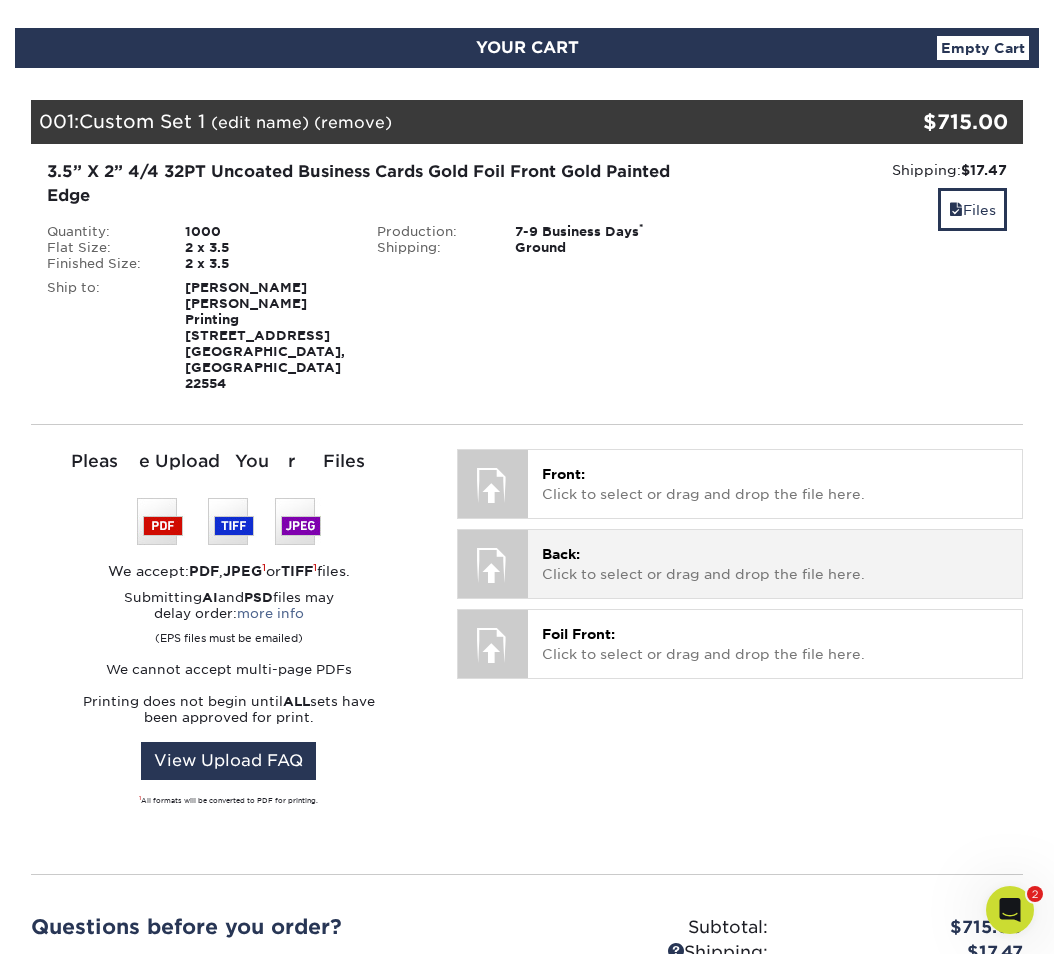 click on "Back: Click to select or drag and drop the file here." at bounding box center [775, 564] 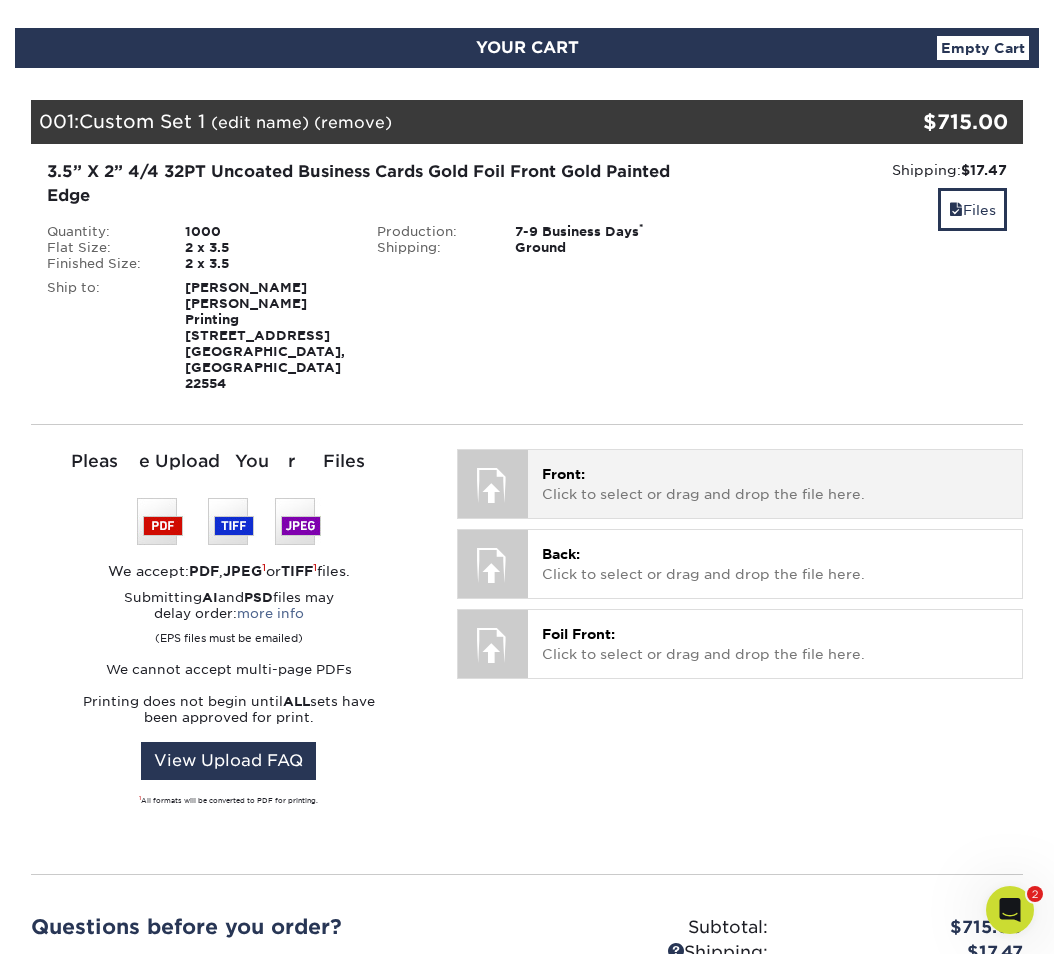 click at bounding box center [493, 485] 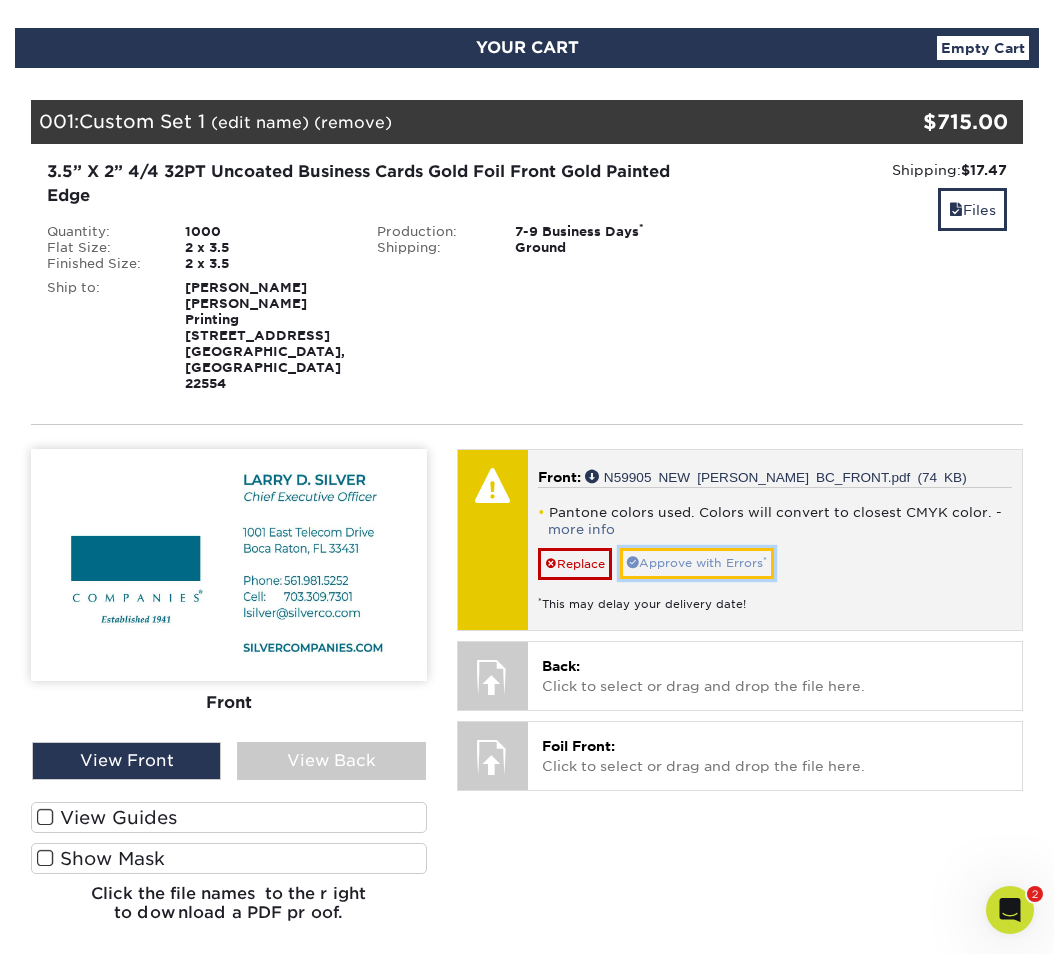 click on "Approve with Errors *" at bounding box center (697, 563) 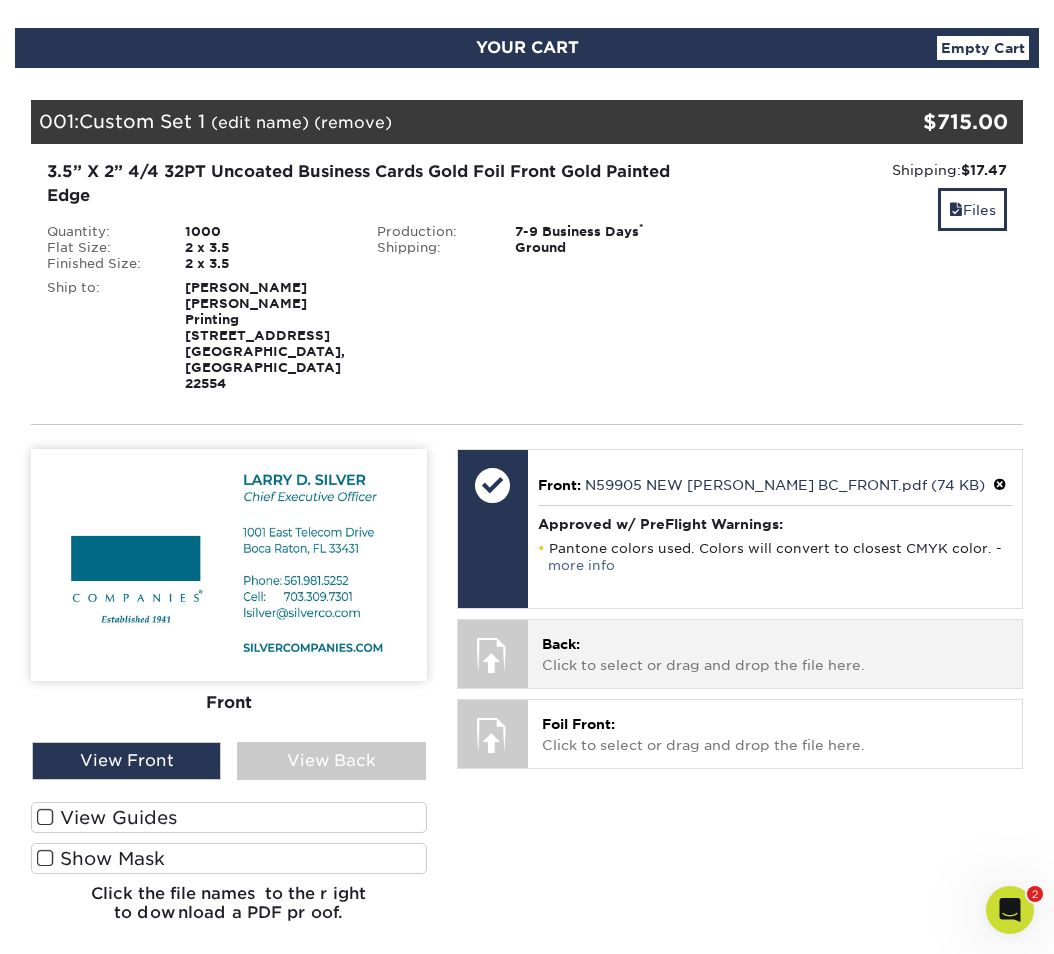 click on "Back: Click to select or drag and drop the file here." at bounding box center (775, 654) 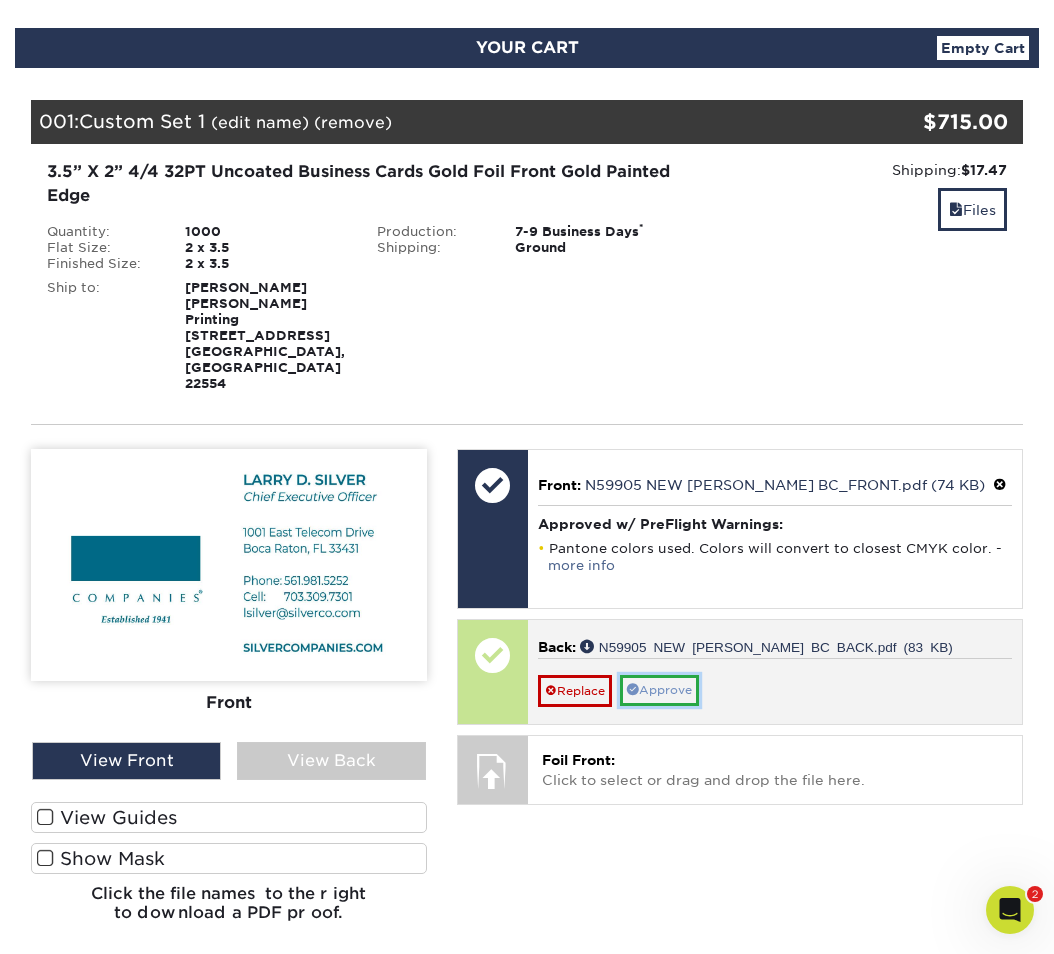 click on "Approve" at bounding box center (659, 690) 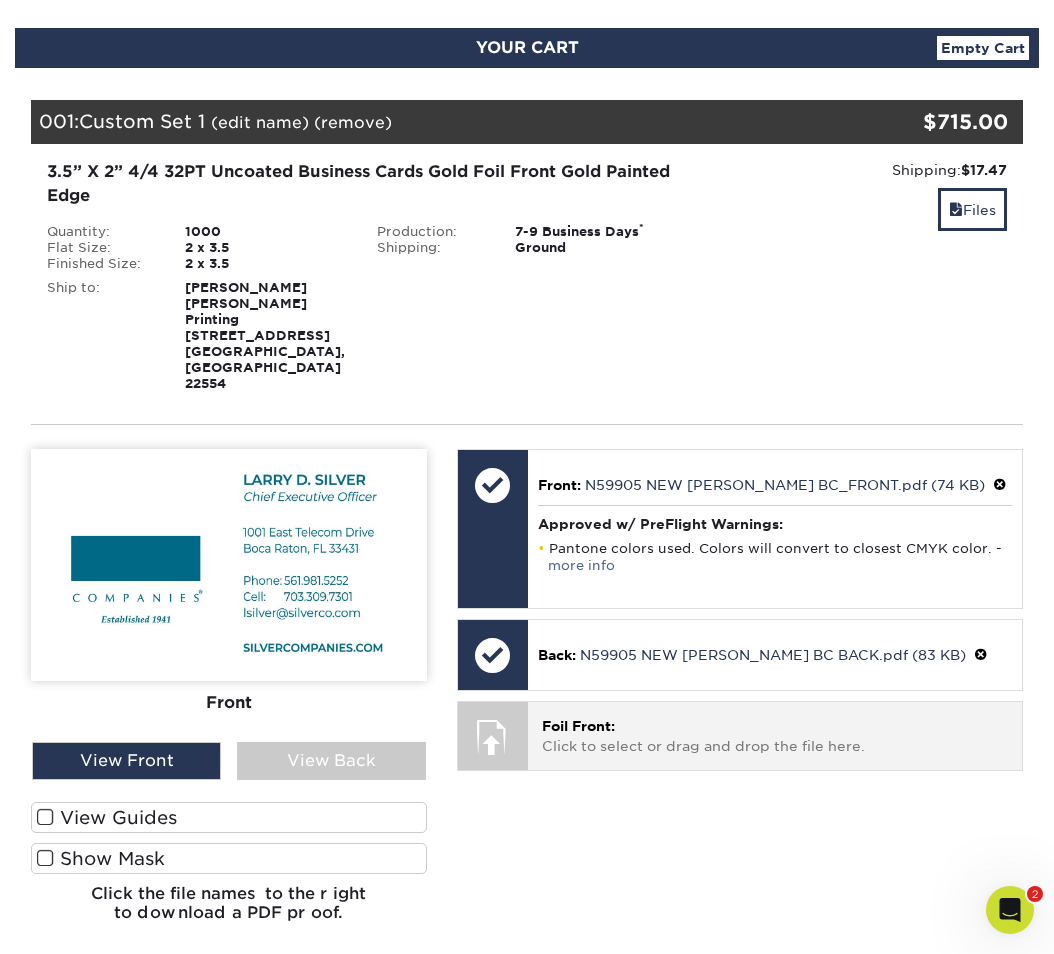 click on "Foil Front:" at bounding box center (578, 726) 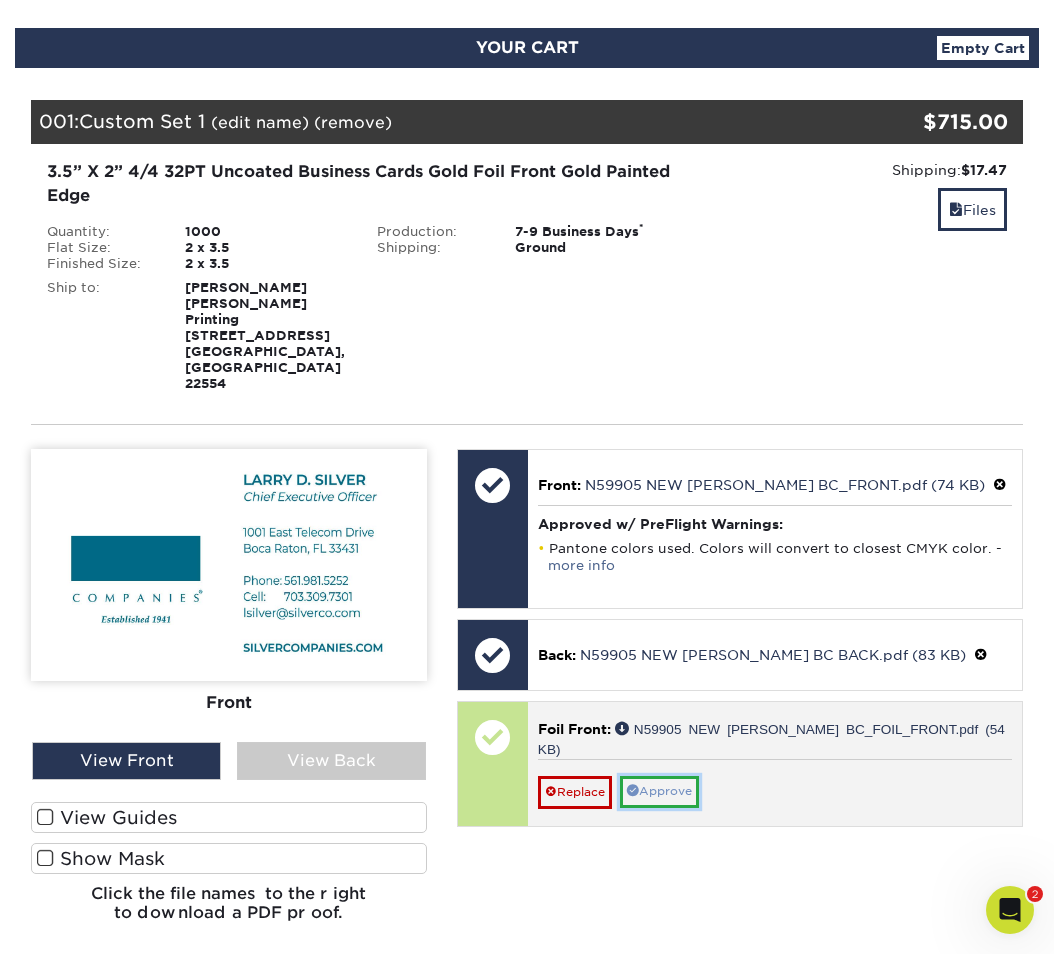 click on "Approve" at bounding box center [659, 791] 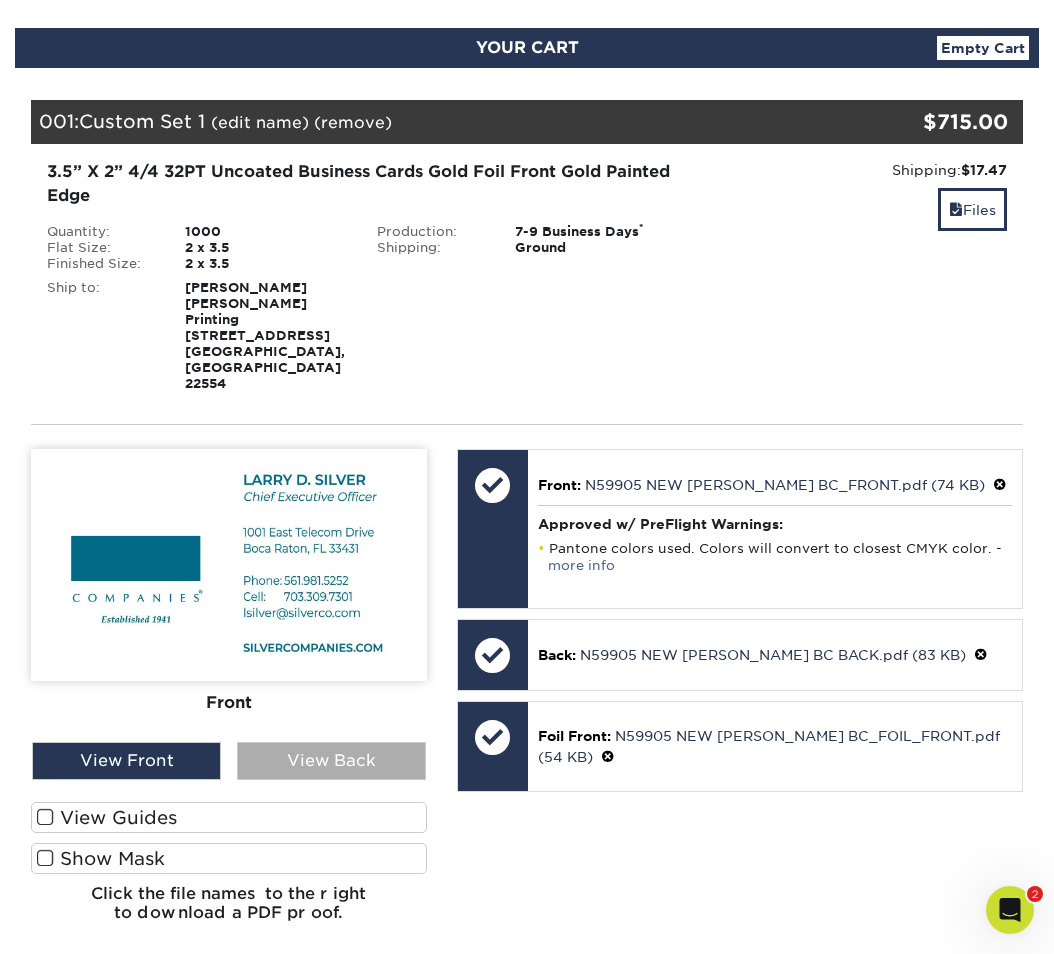 click on "View Back" at bounding box center (331, 761) 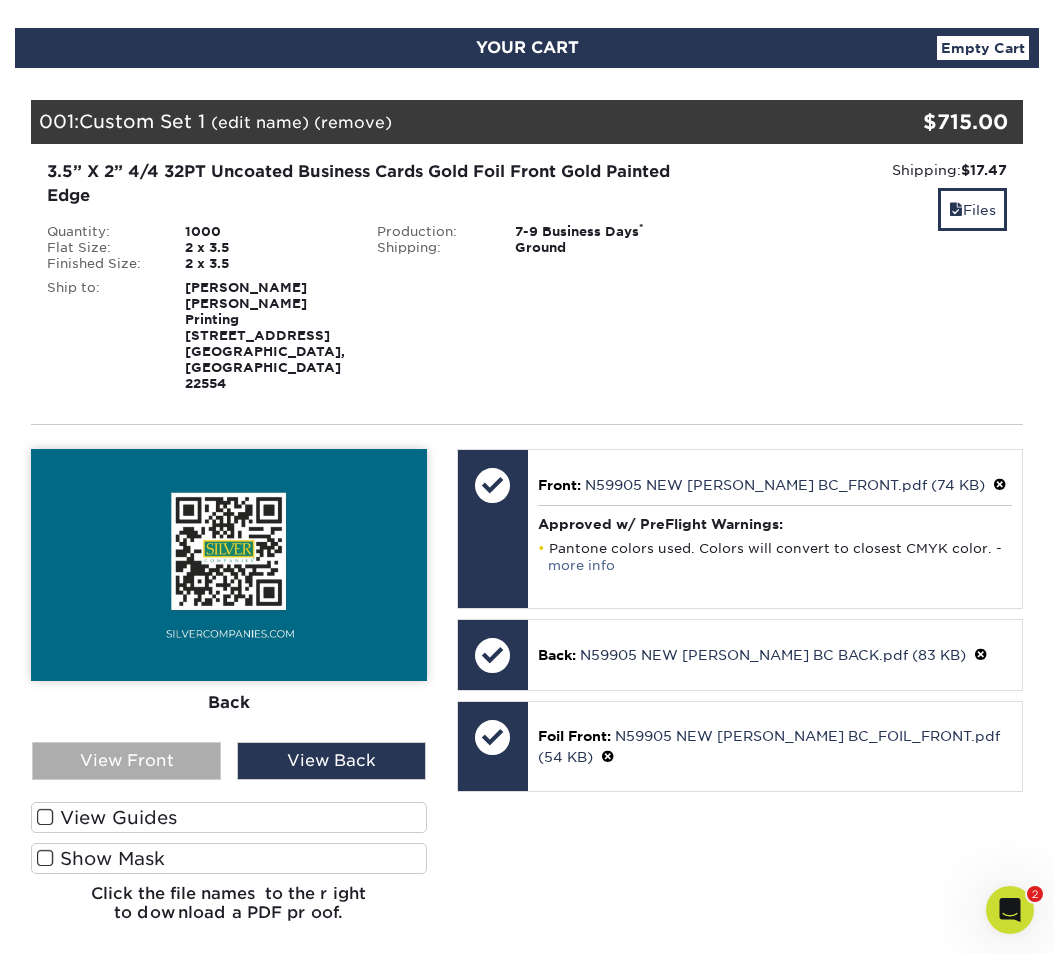 click on "View Front" at bounding box center [126, 761] 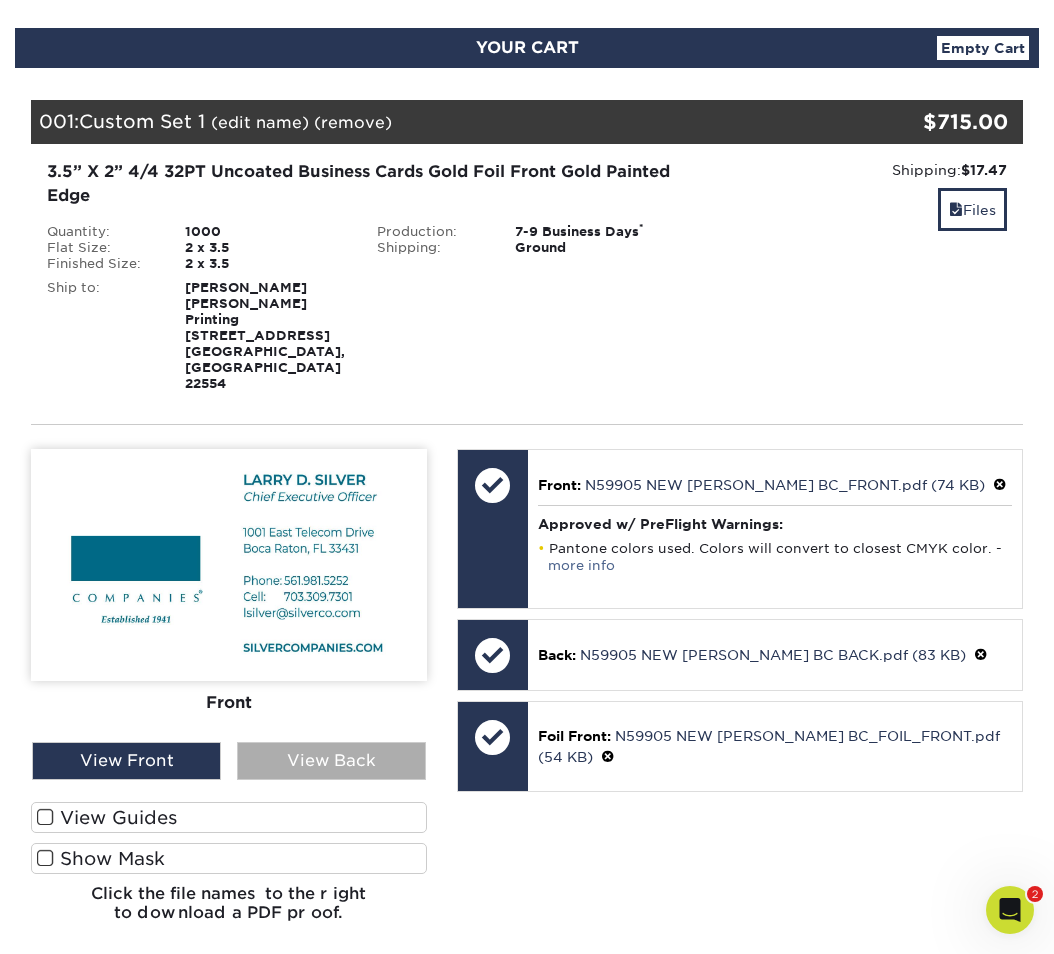 click on "View Back" at bounding box center [331, 761] 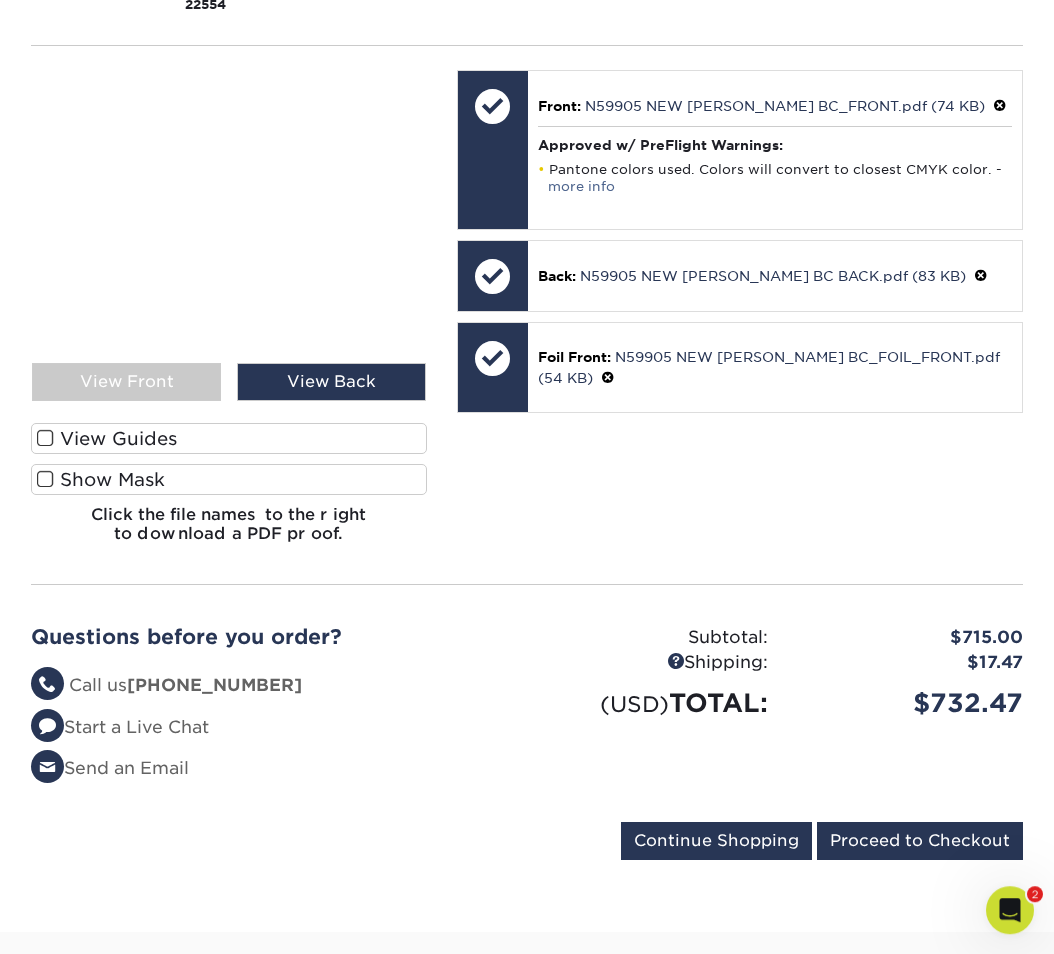 scroll, scrollTop: 612, scrollLeft: 0, axis: vertical 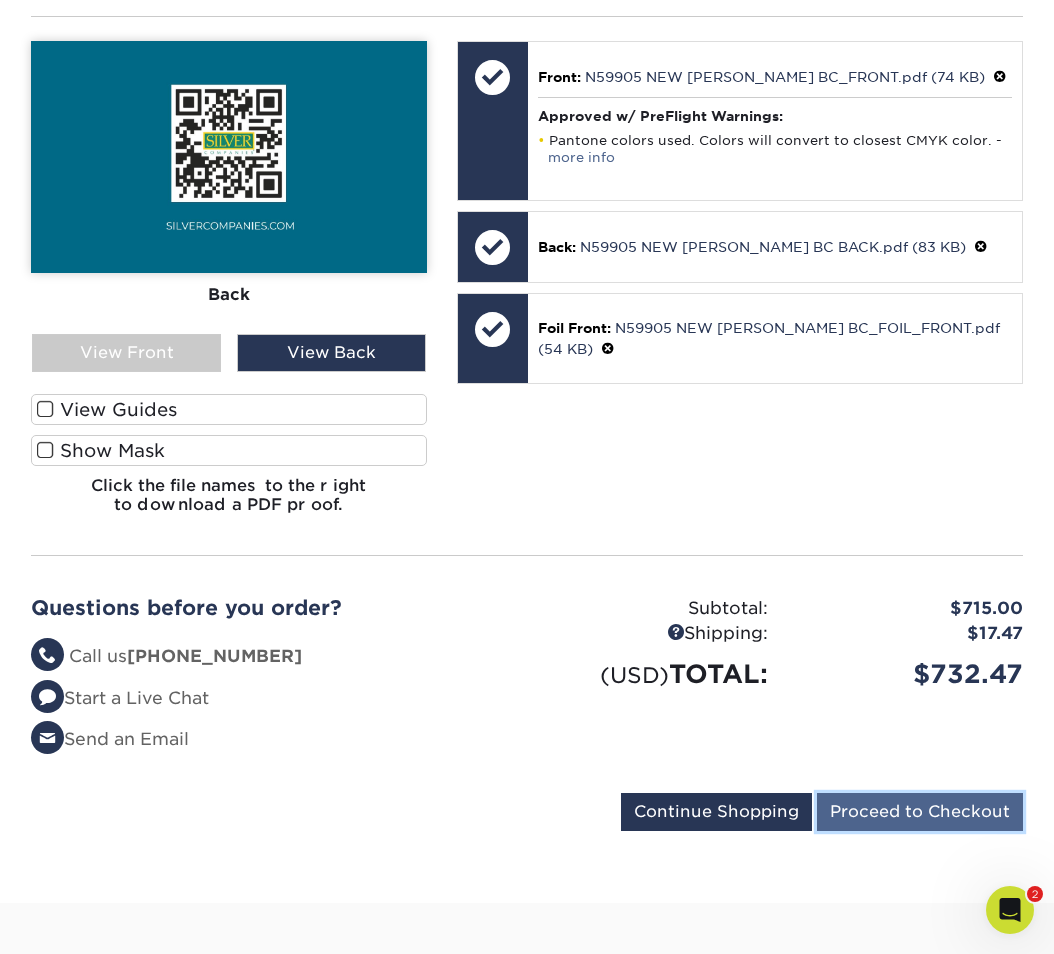 click on "Proceed to Checkout" at bounding box center [920, 812] 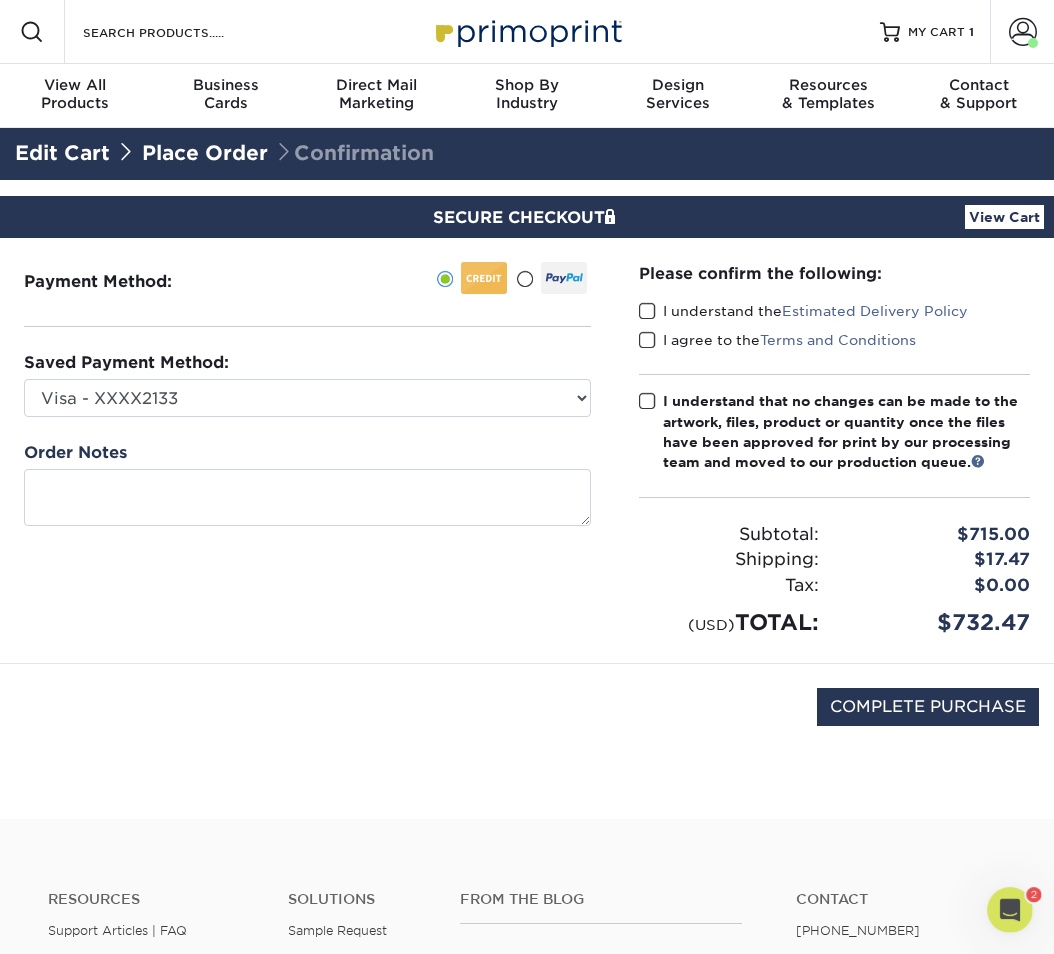 scroll, scrollTop: 0, scrollLeft: 0, axis: both 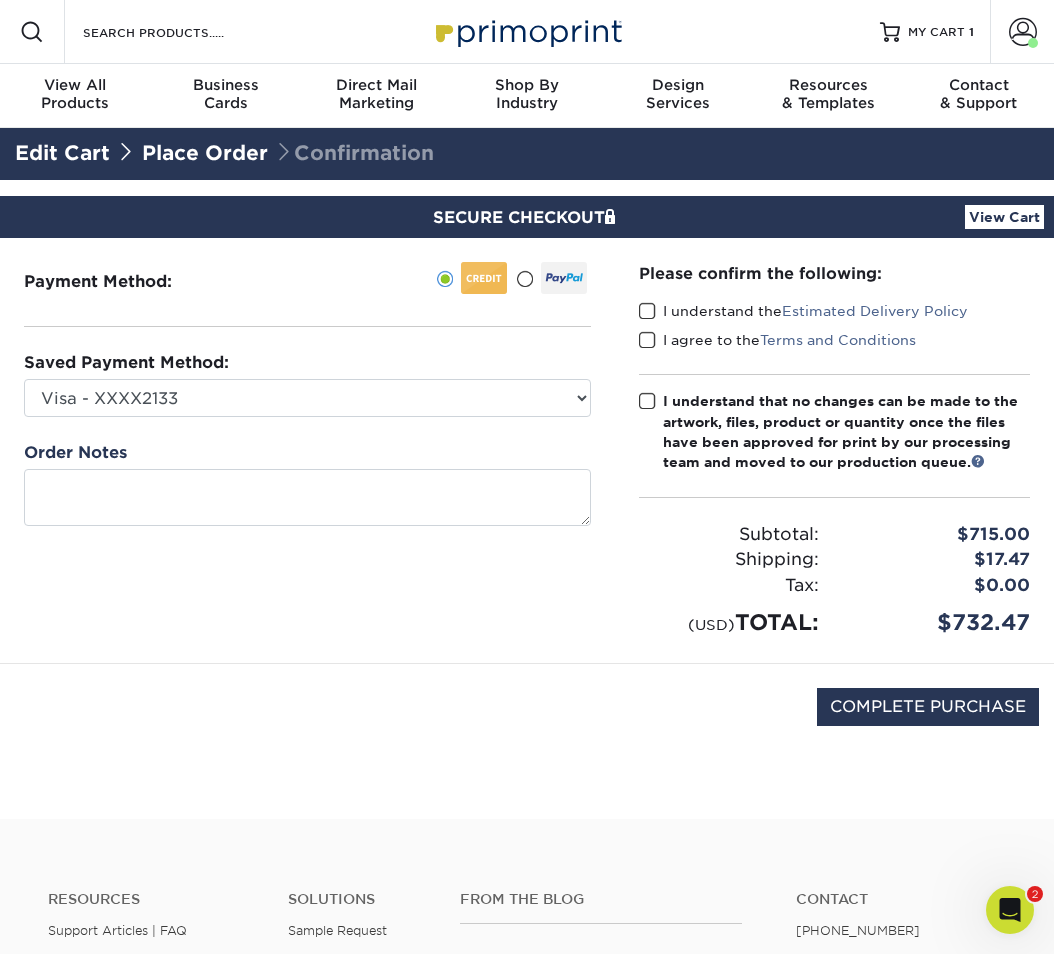 click at bounding box center (647, 340) 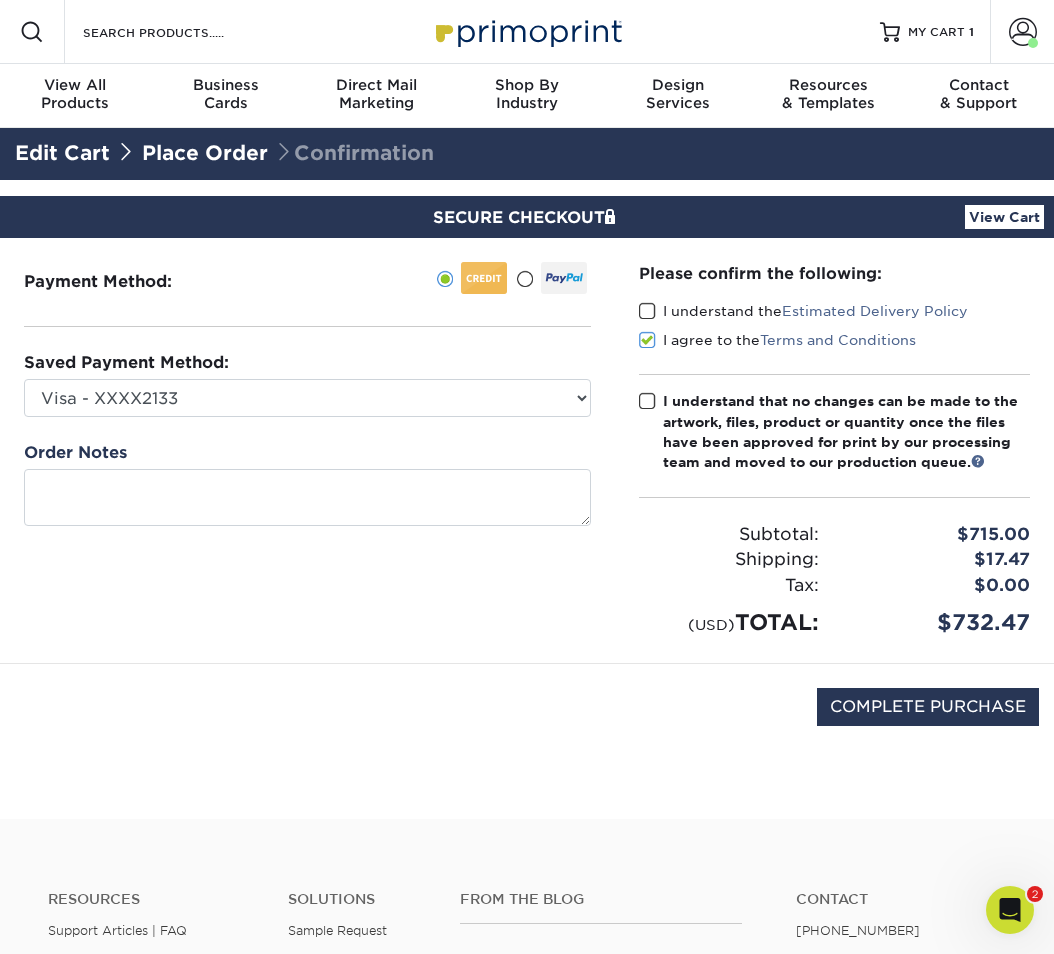 click at bounding box center [647, 311] 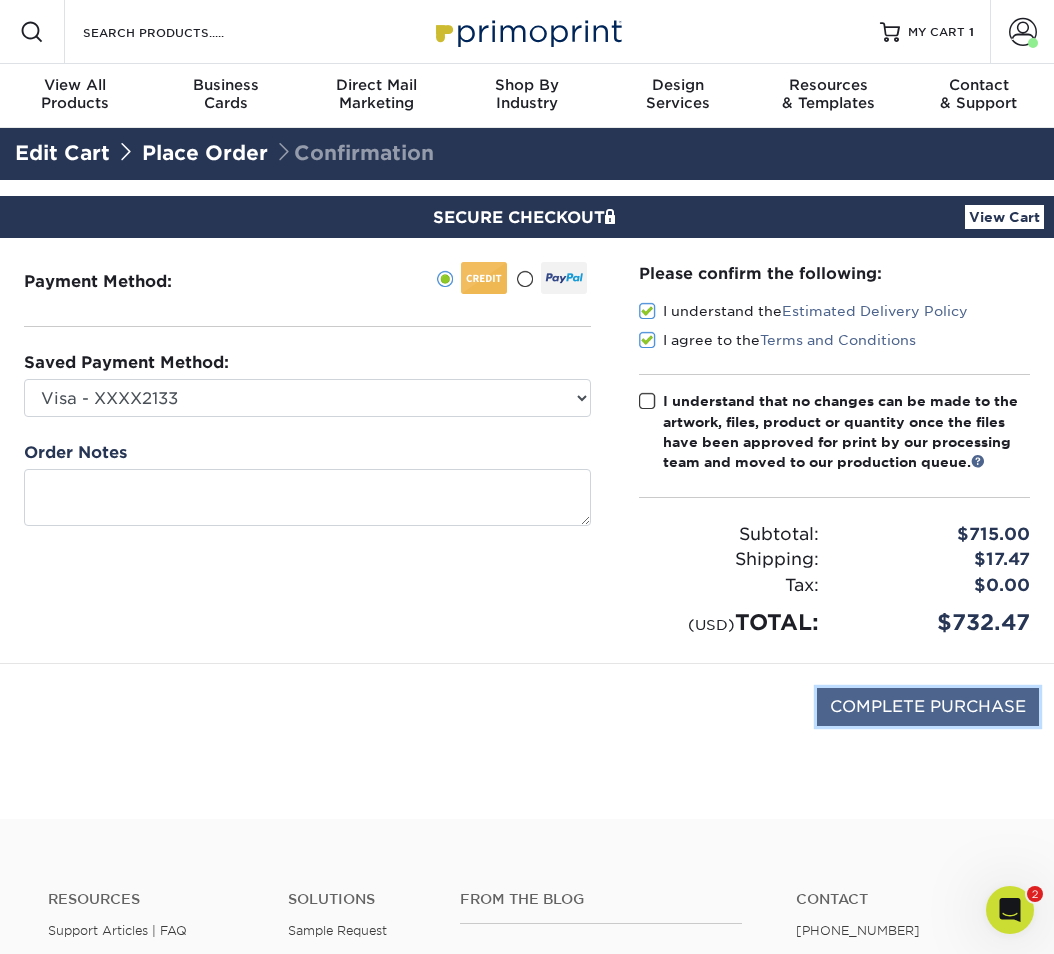click on "COMPLETE PURCHASE" at bounding box center [928, 707] 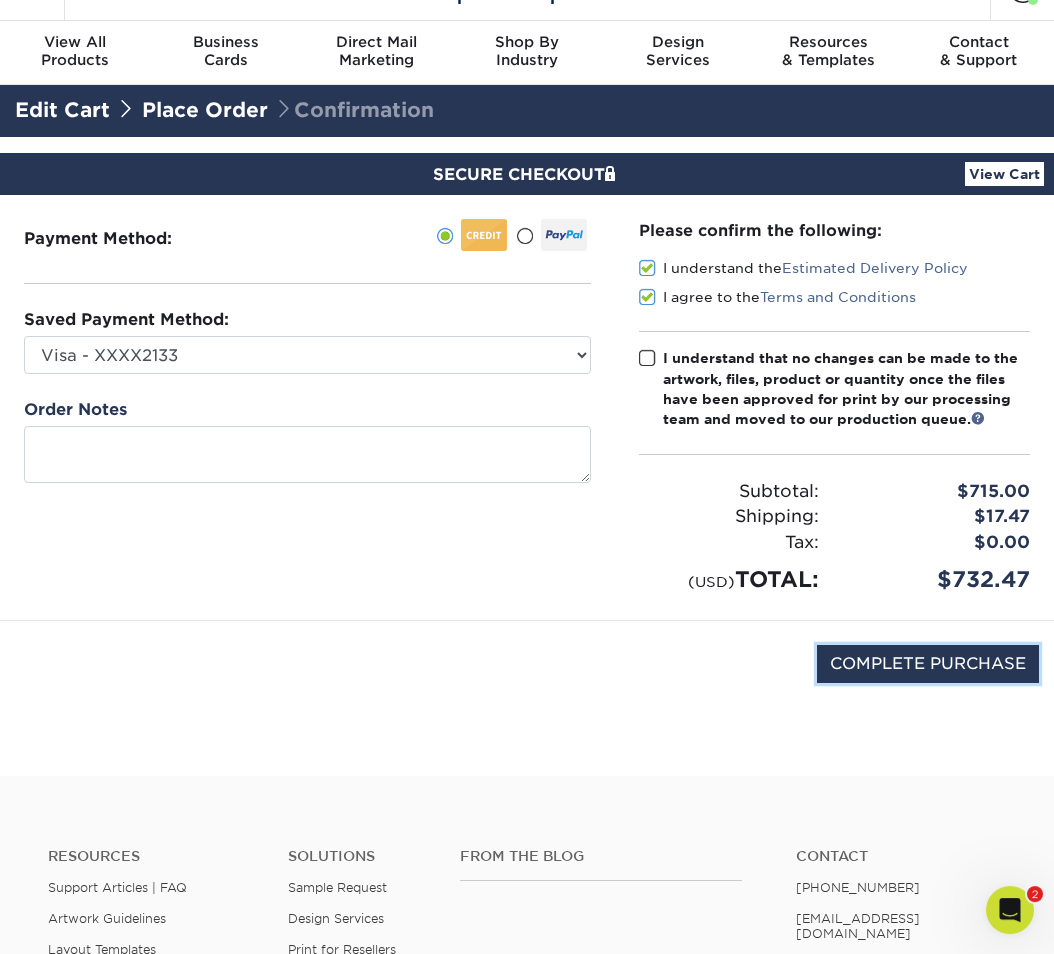 scroll, scrollTop: 0, scrollLeft: 0, axis: both 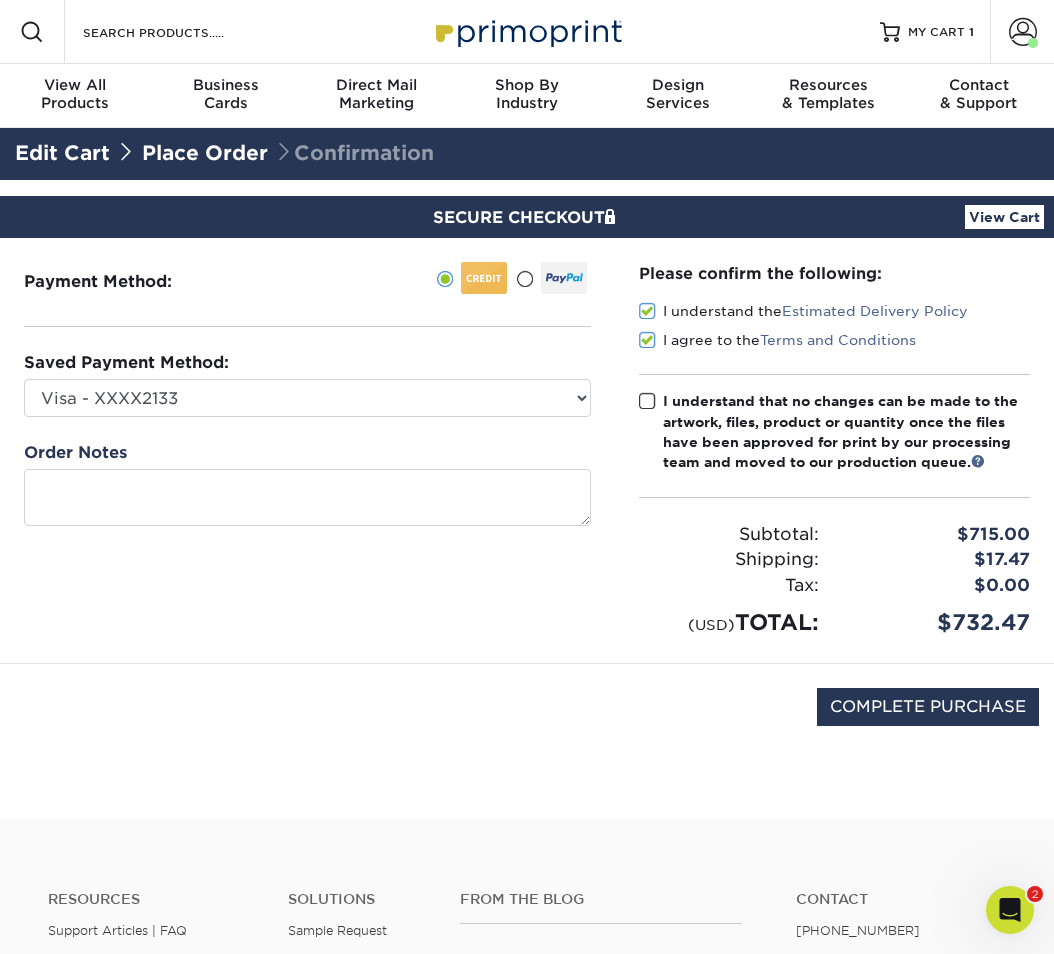 click at bounding box center (647, 401) 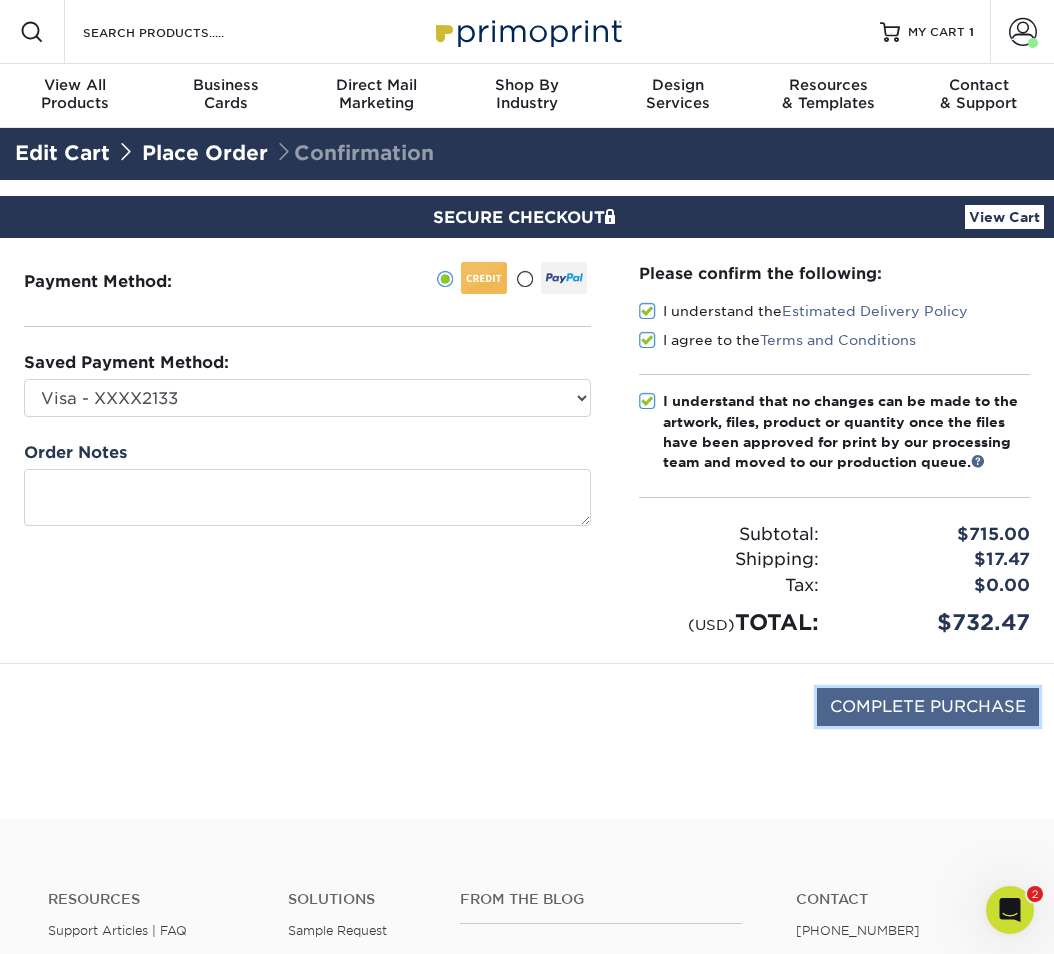 click on "COMPLETE PURCHASE" at bounding box center (928, 707) 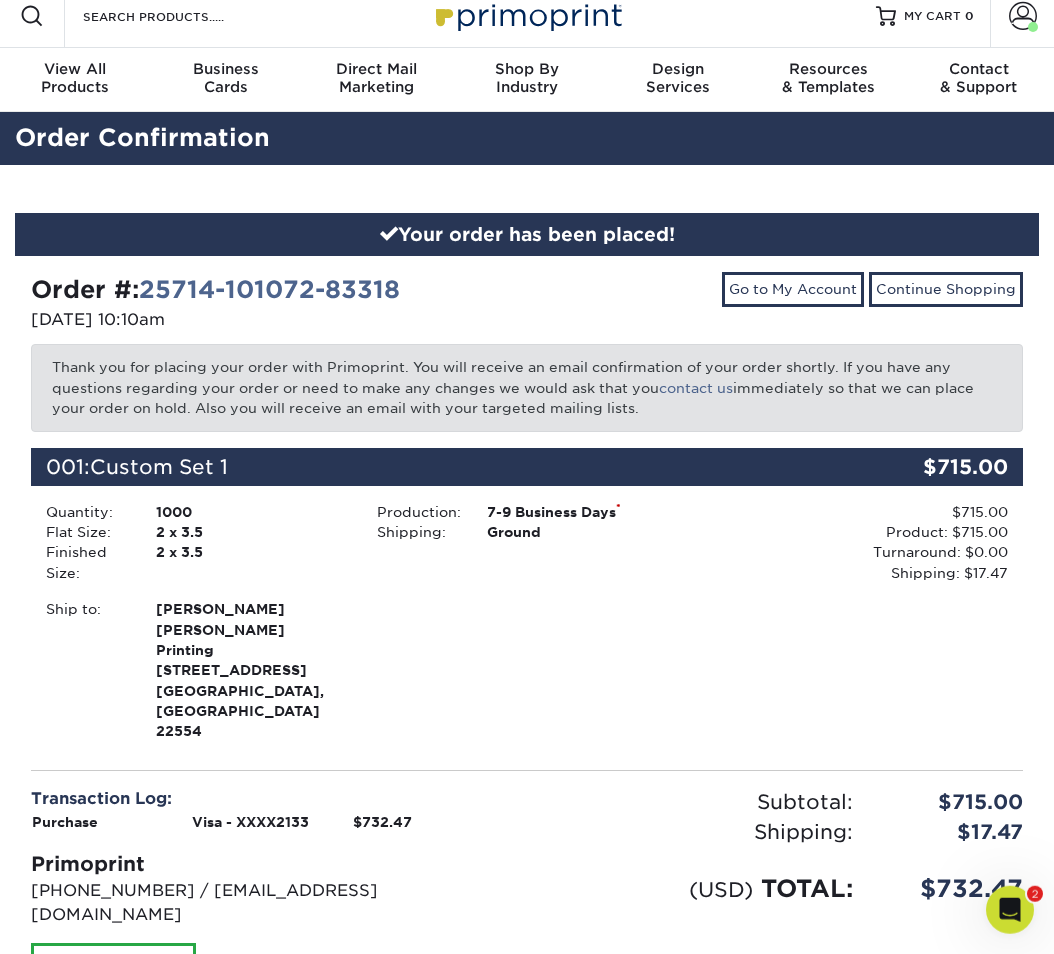 scroll, scrollTop: 0, scrollLeft: 0, axis: both 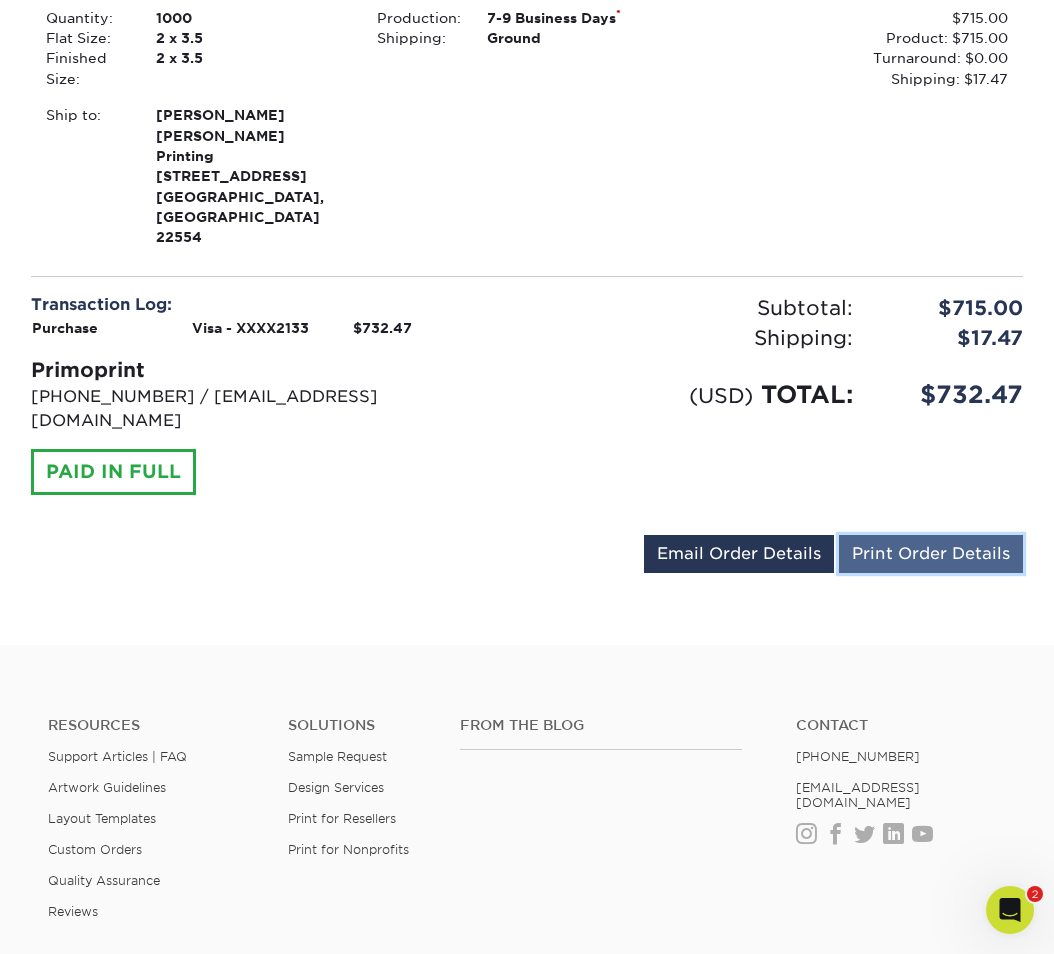 click on "Print Order Details" at bounding box center [931, 554] 